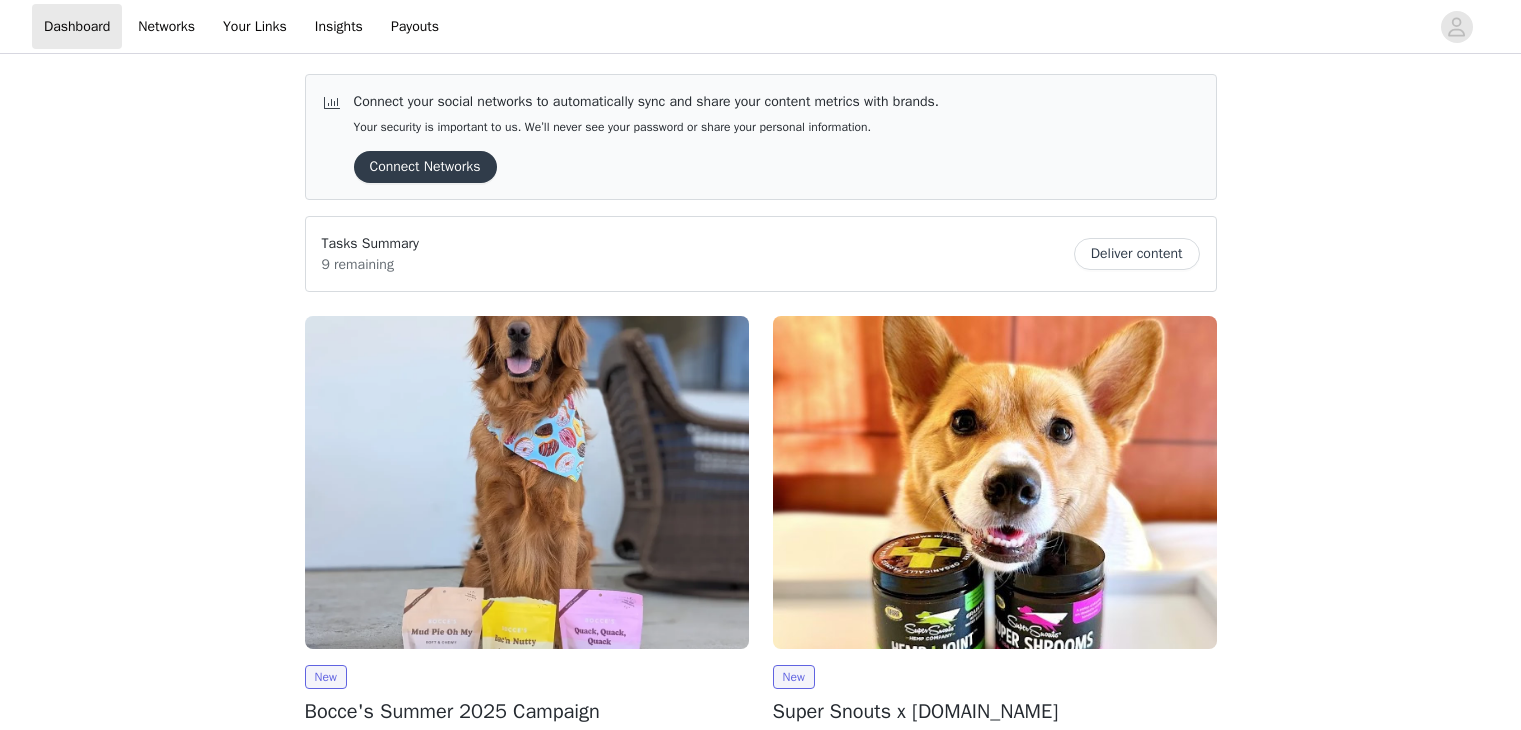 scroll, scrollTop: 0, scrollLeft: 0, axis: both 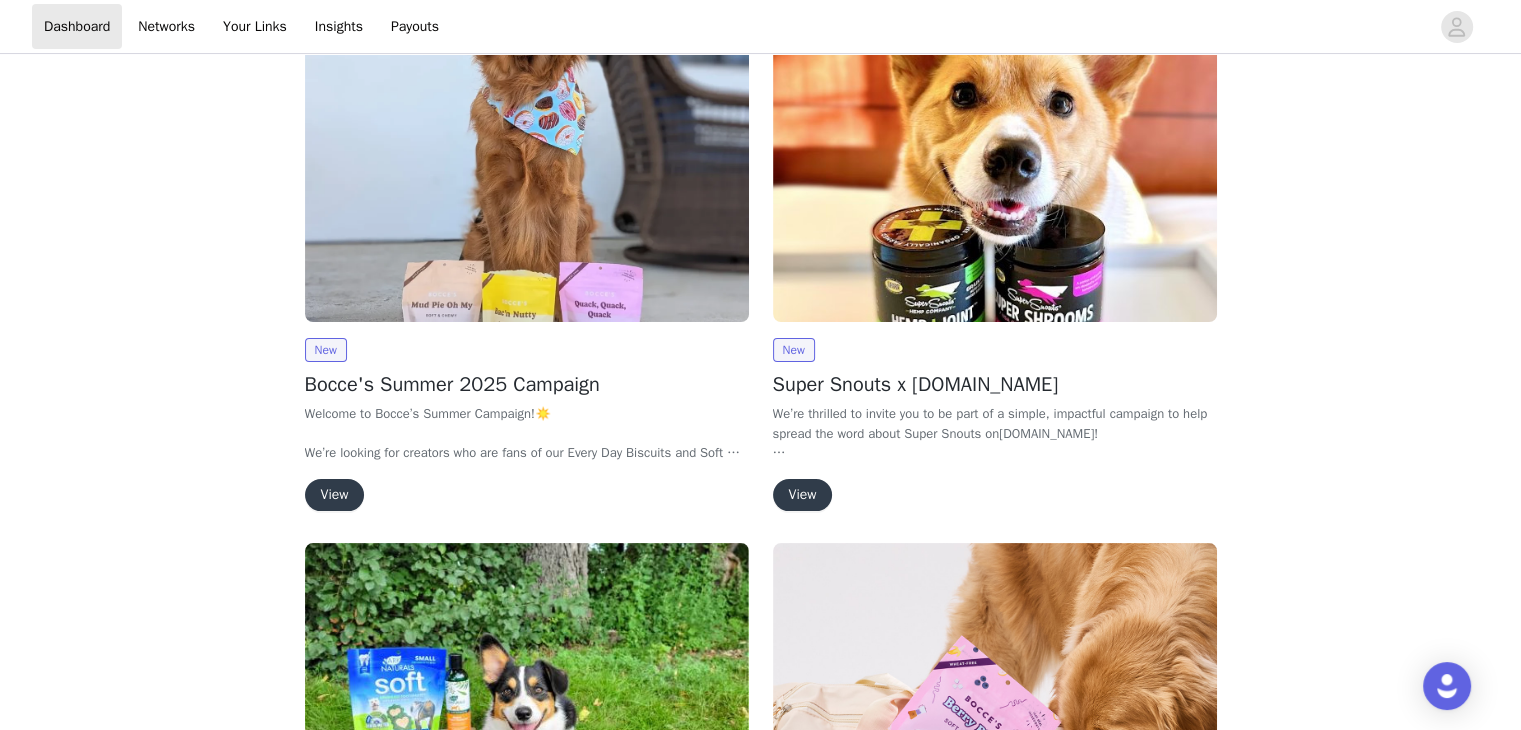 click on "View" at bounding box center (335, 495) 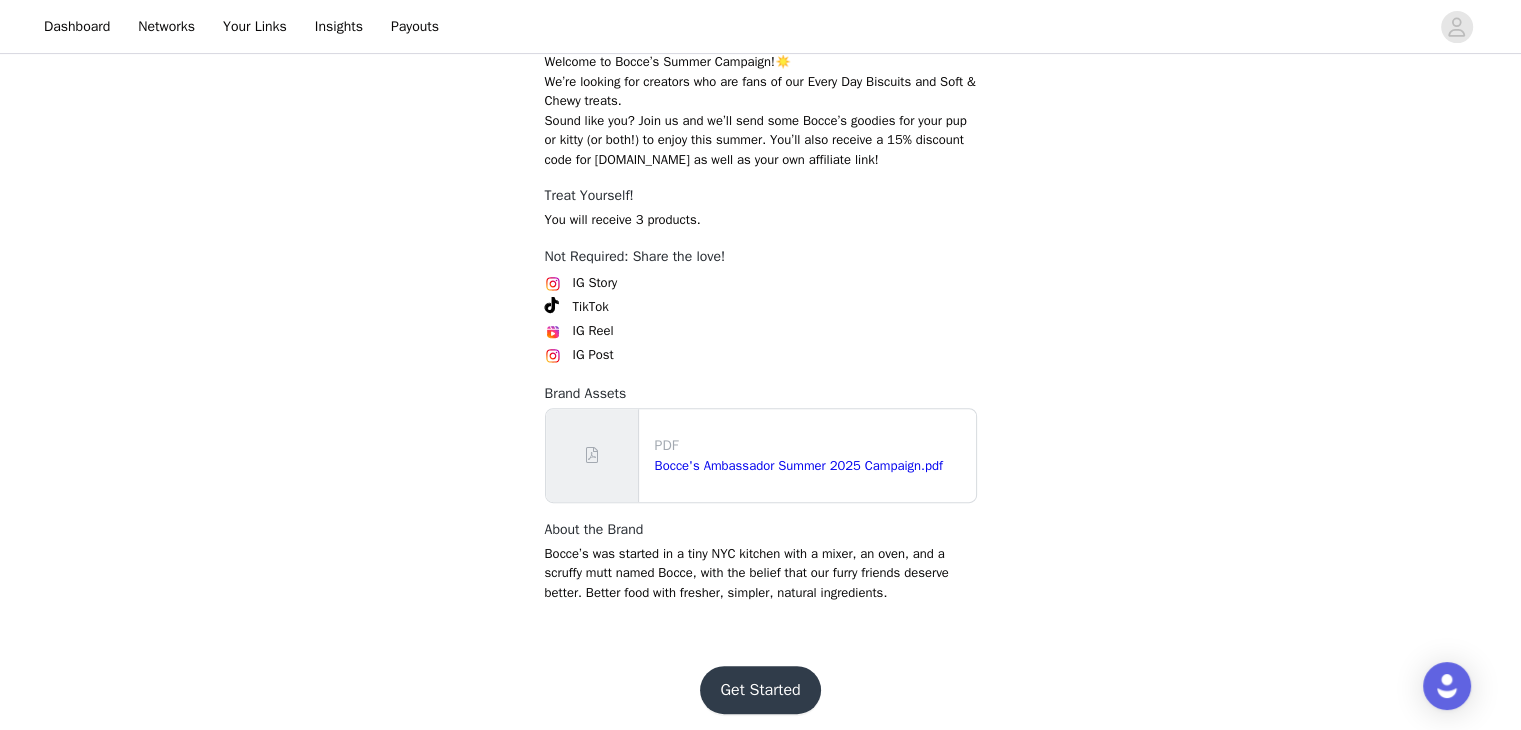 scroll, scrollTop: 648, scrollLeft: 0, axis: vertical 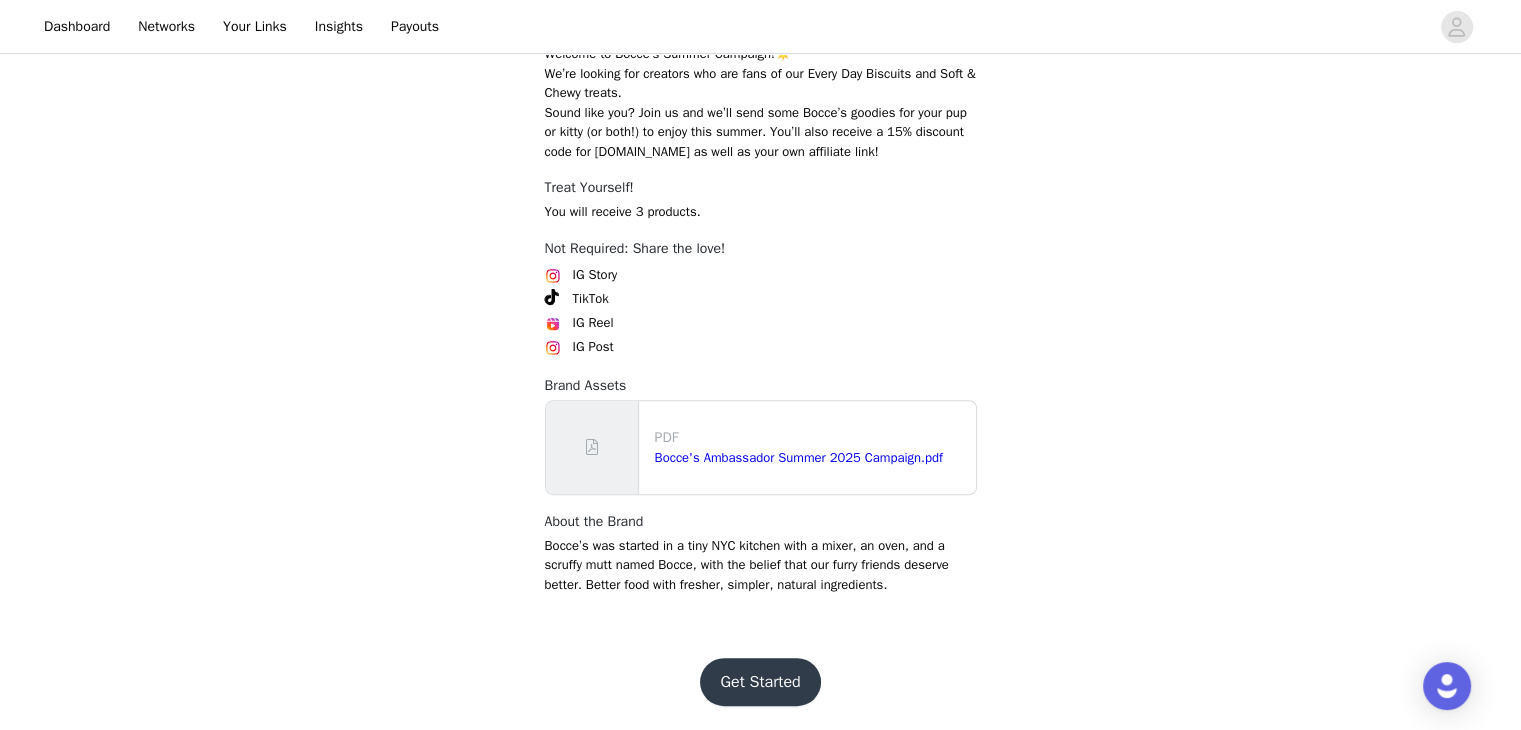 click on "Get Started" at bounding box center [760, 682] 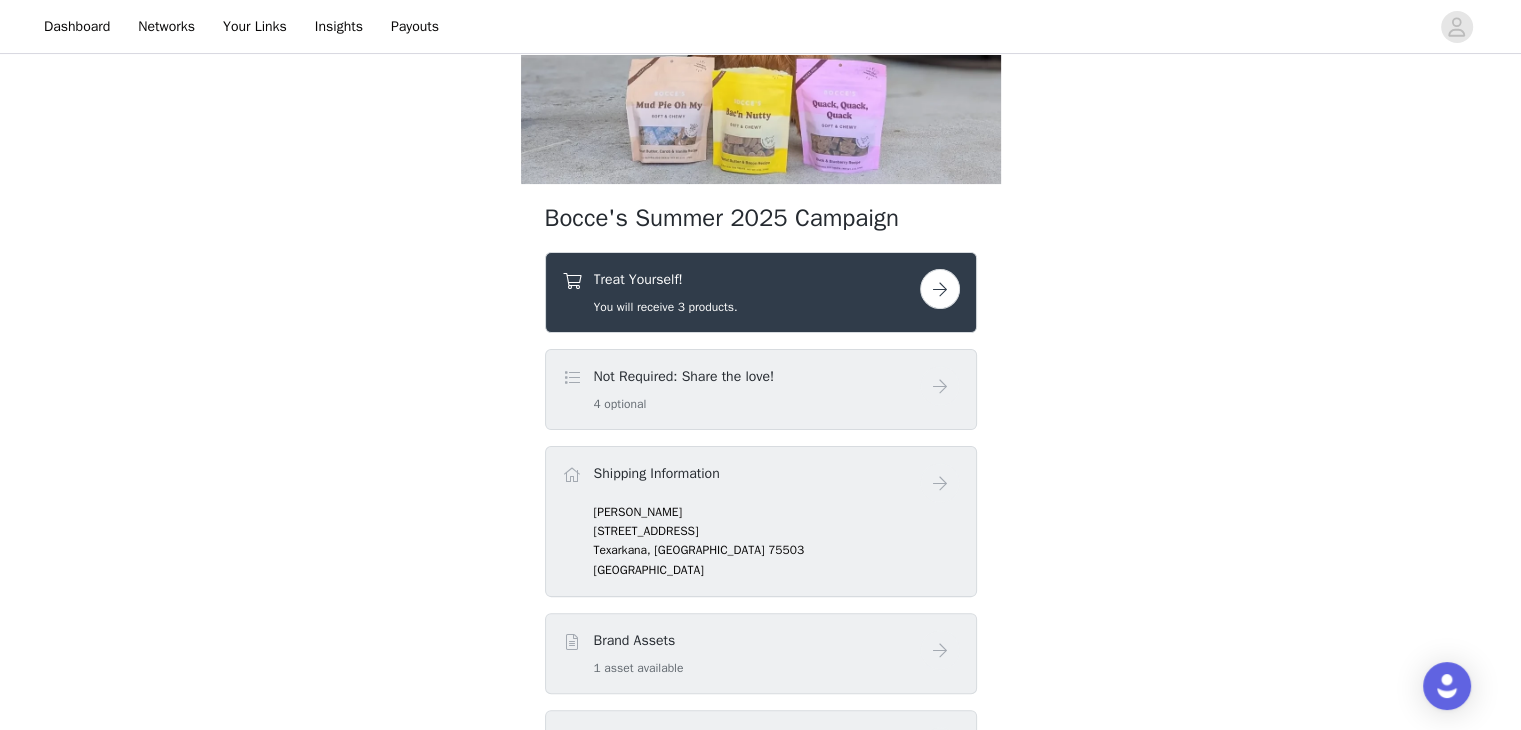 scroll, scrollTop: 360, scrollLeft: 0, axis: vertical 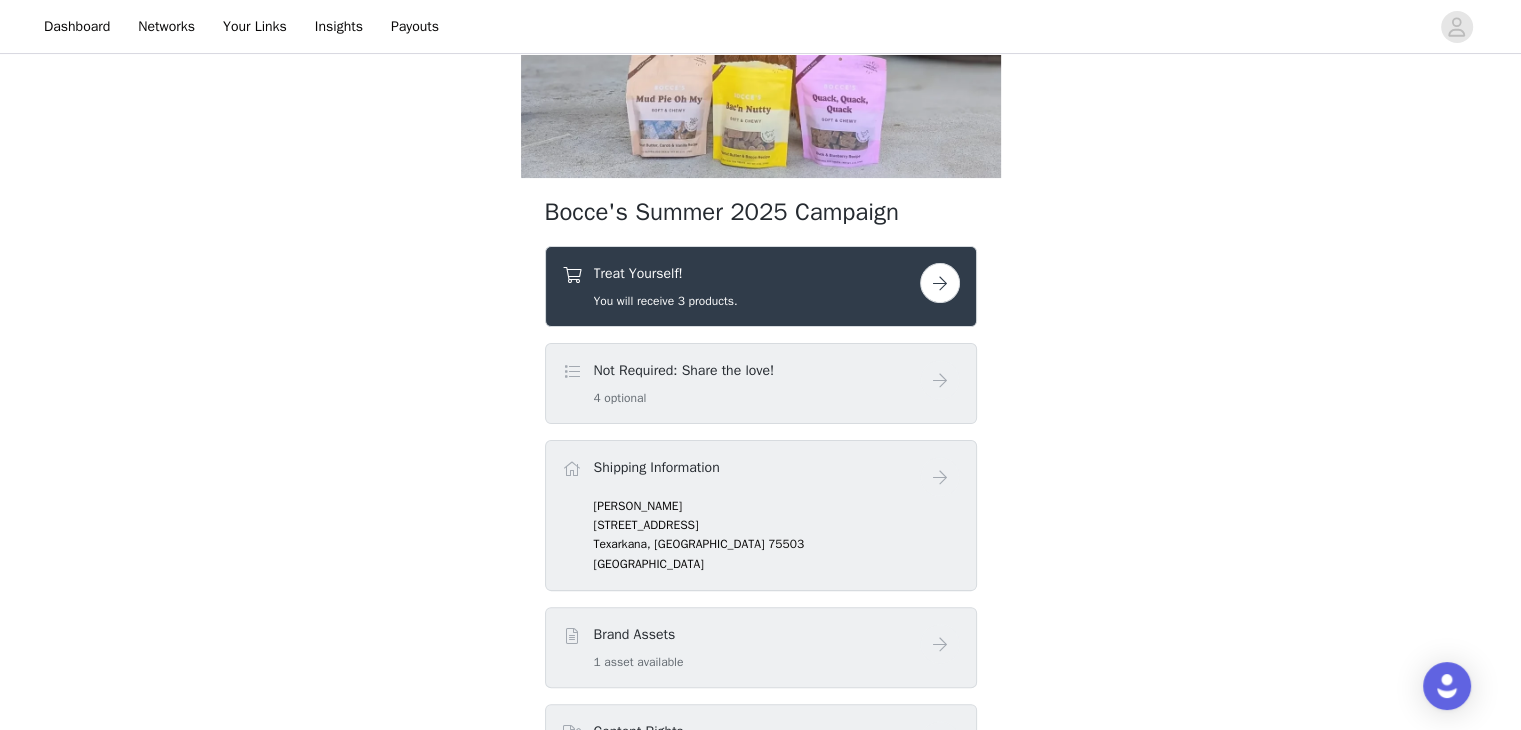 click at bounding box center (940, 283) 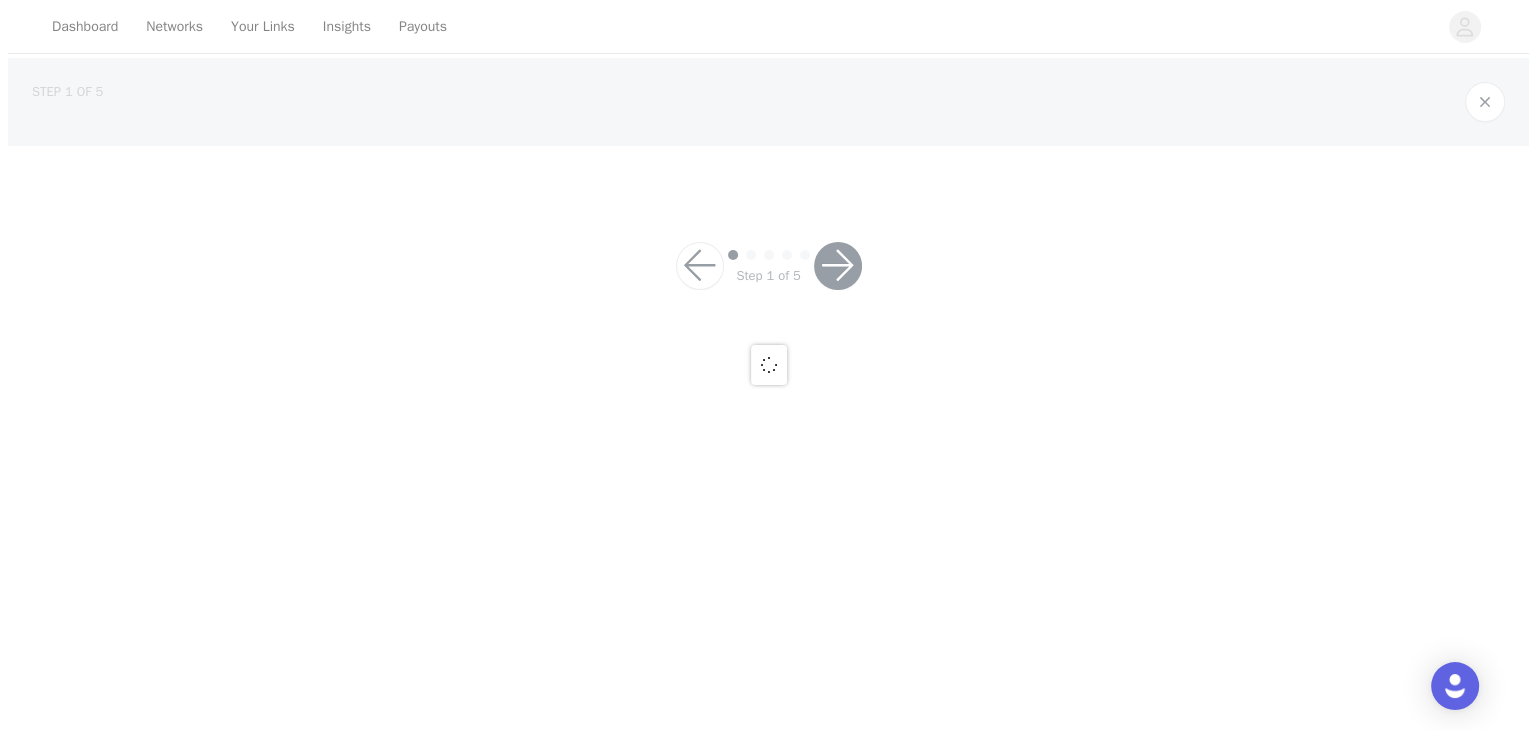 scroll, scrollTop: 0, scrollLeft: 0, axis: both 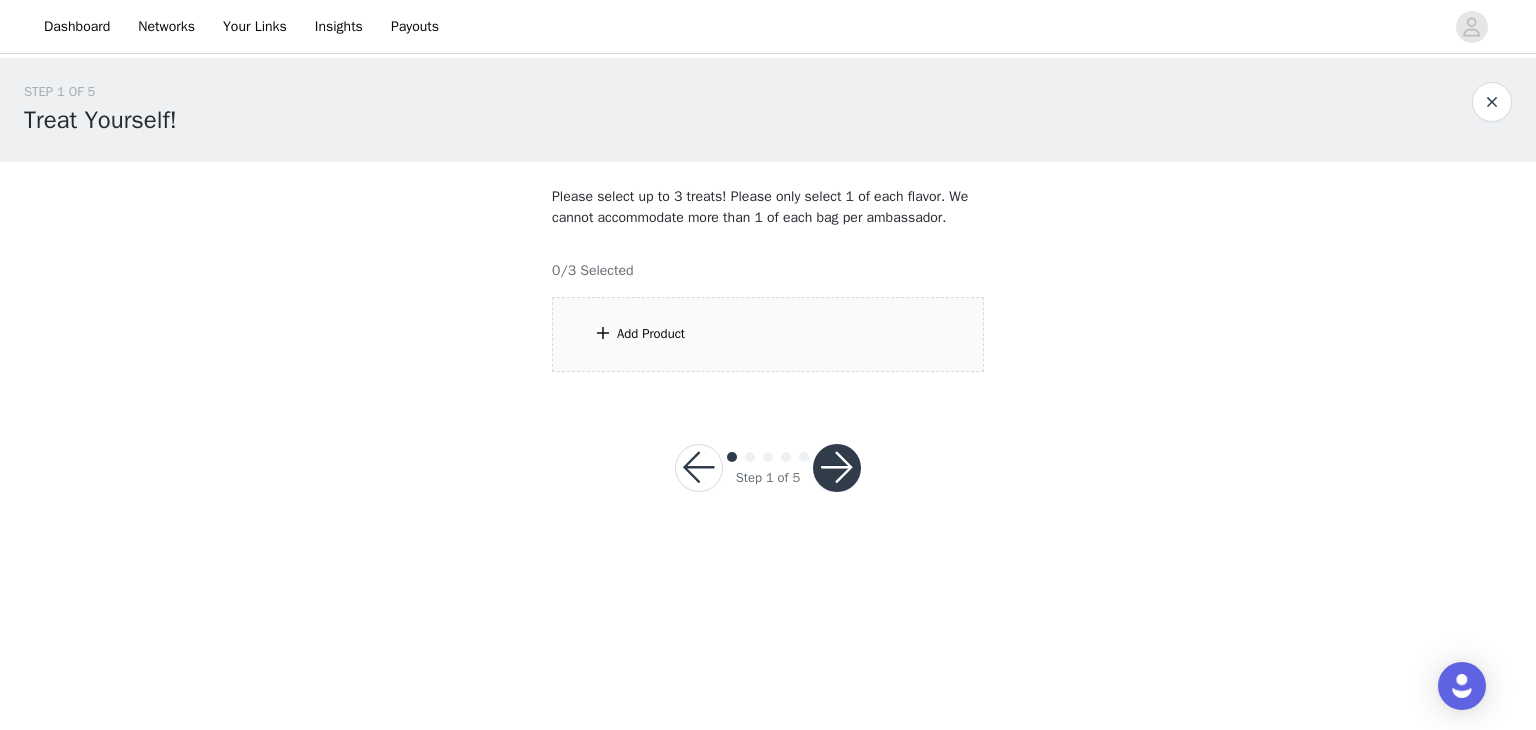 click at bounding box center (603, 333) 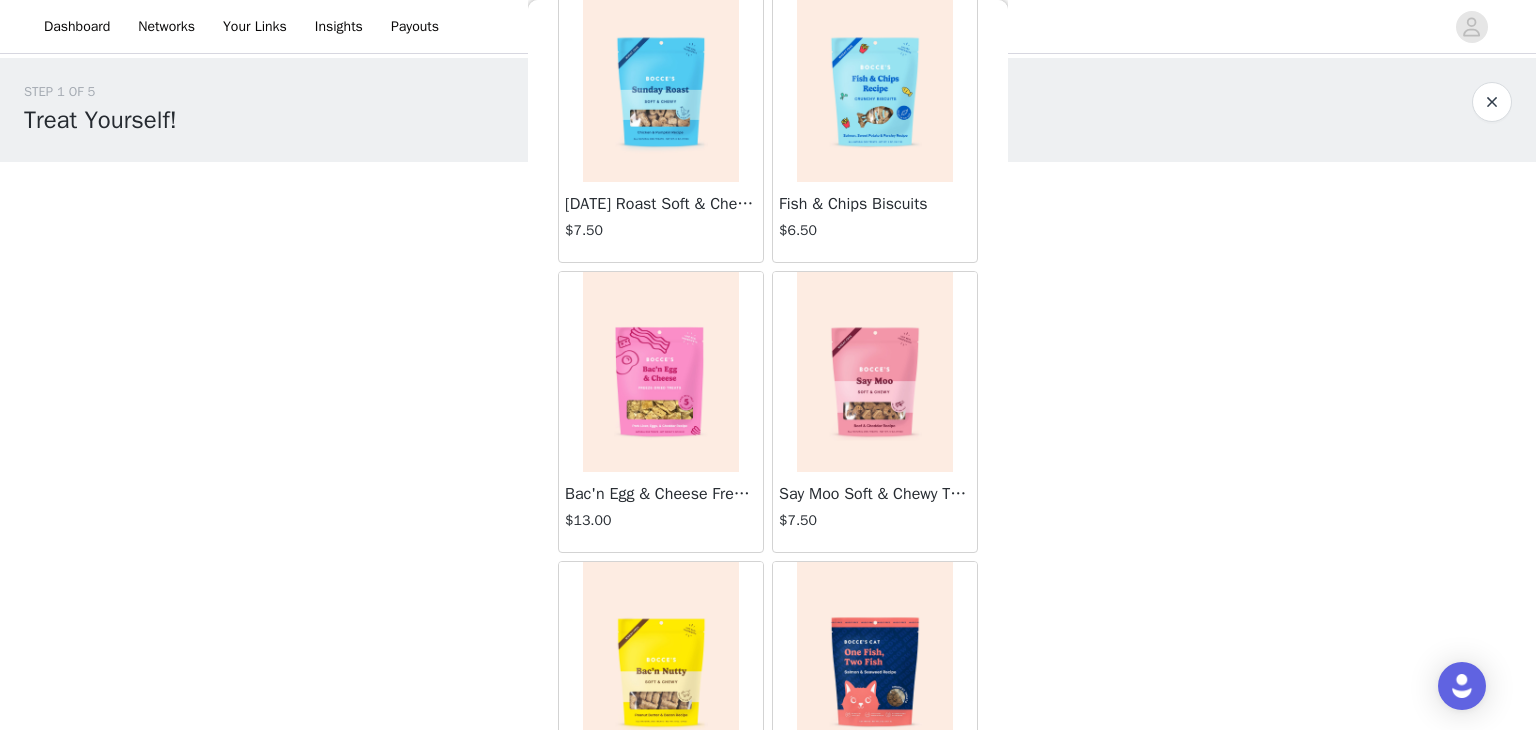 scroll, scrollTop: 27, scrollLeft: 0, axis: vertical 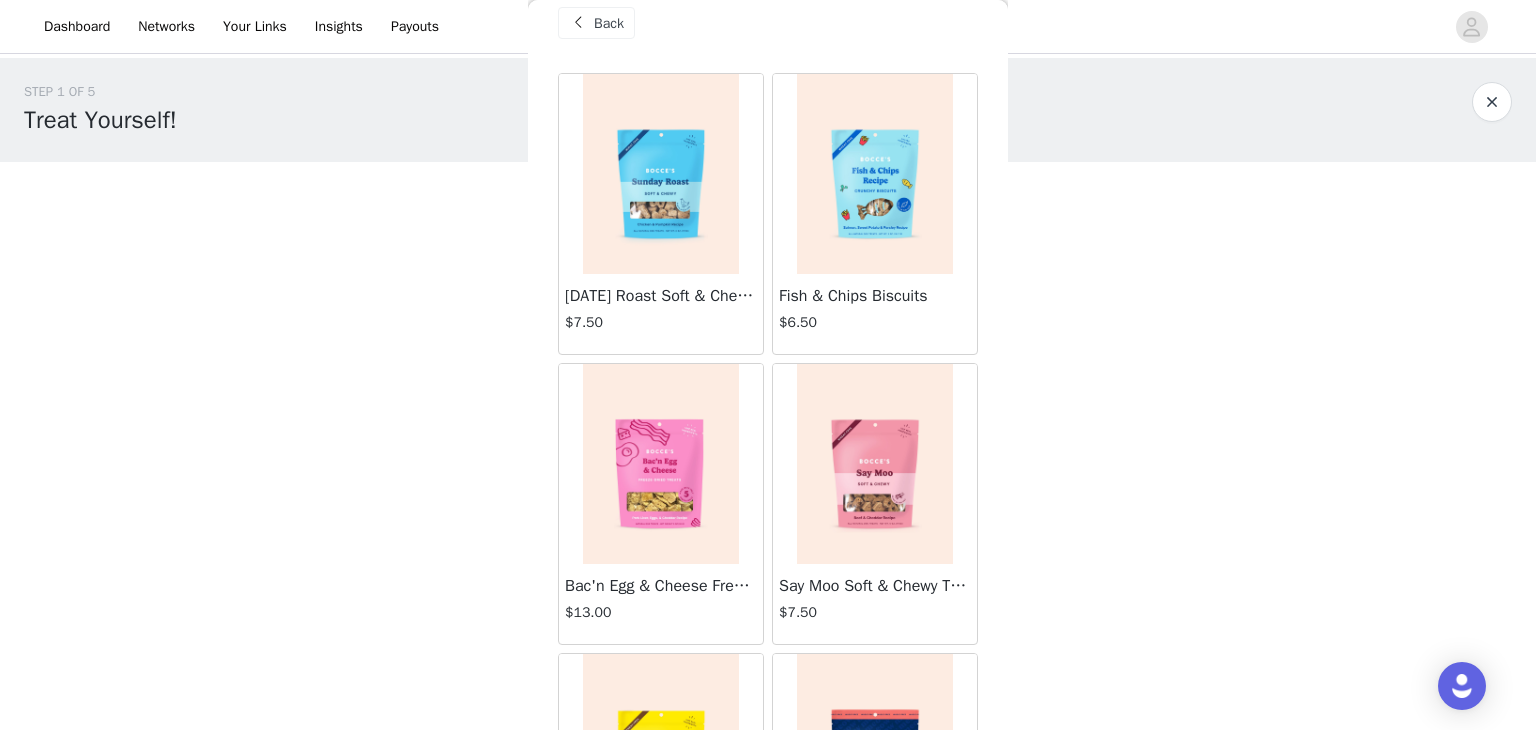 click at bounding box center [661, 174] 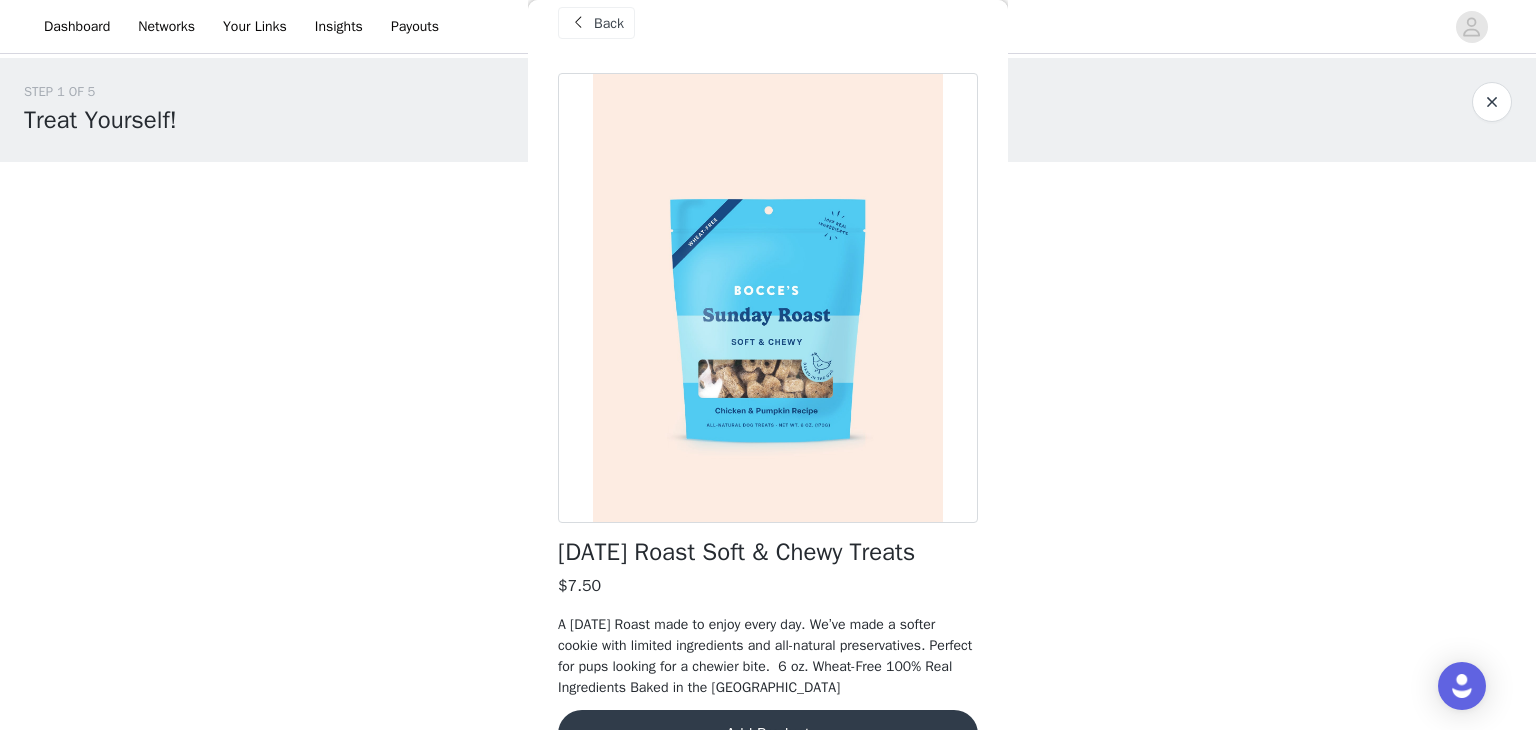 scroll, scrollTop: 79, scrollLeft: 0, axis: vertical 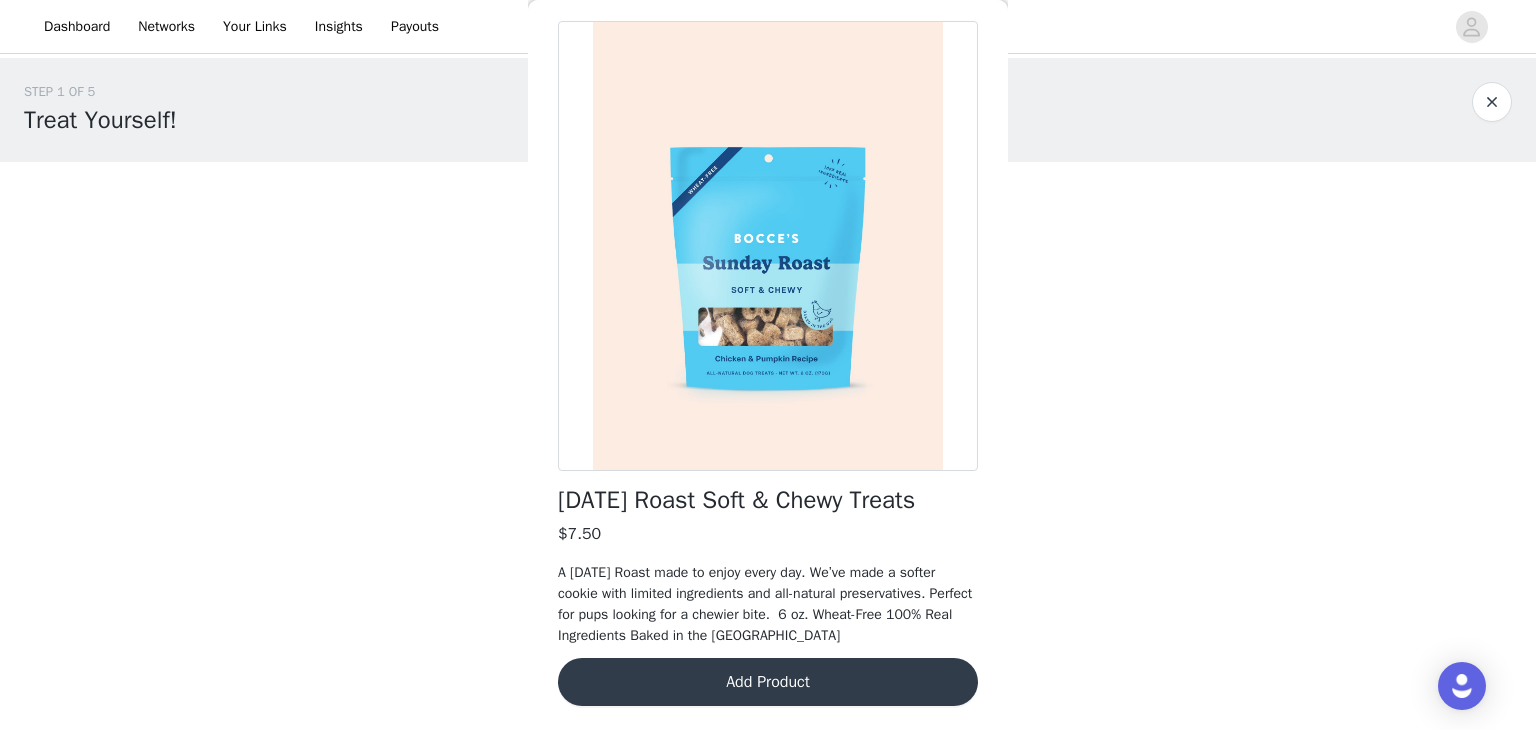 click on "Add Product" at bounding box center [768, 682] 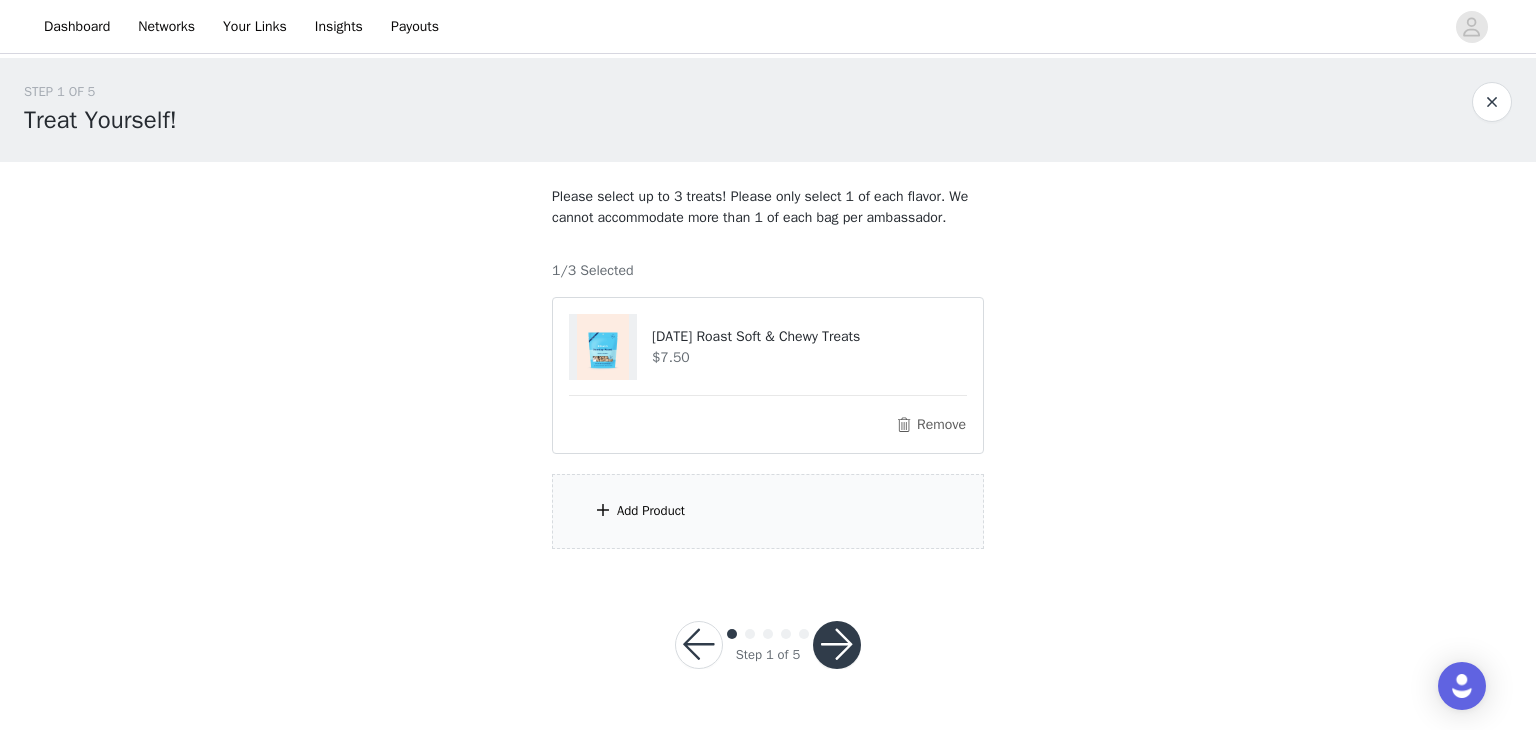 click on "Add Product" at bounding box center (651, 511) 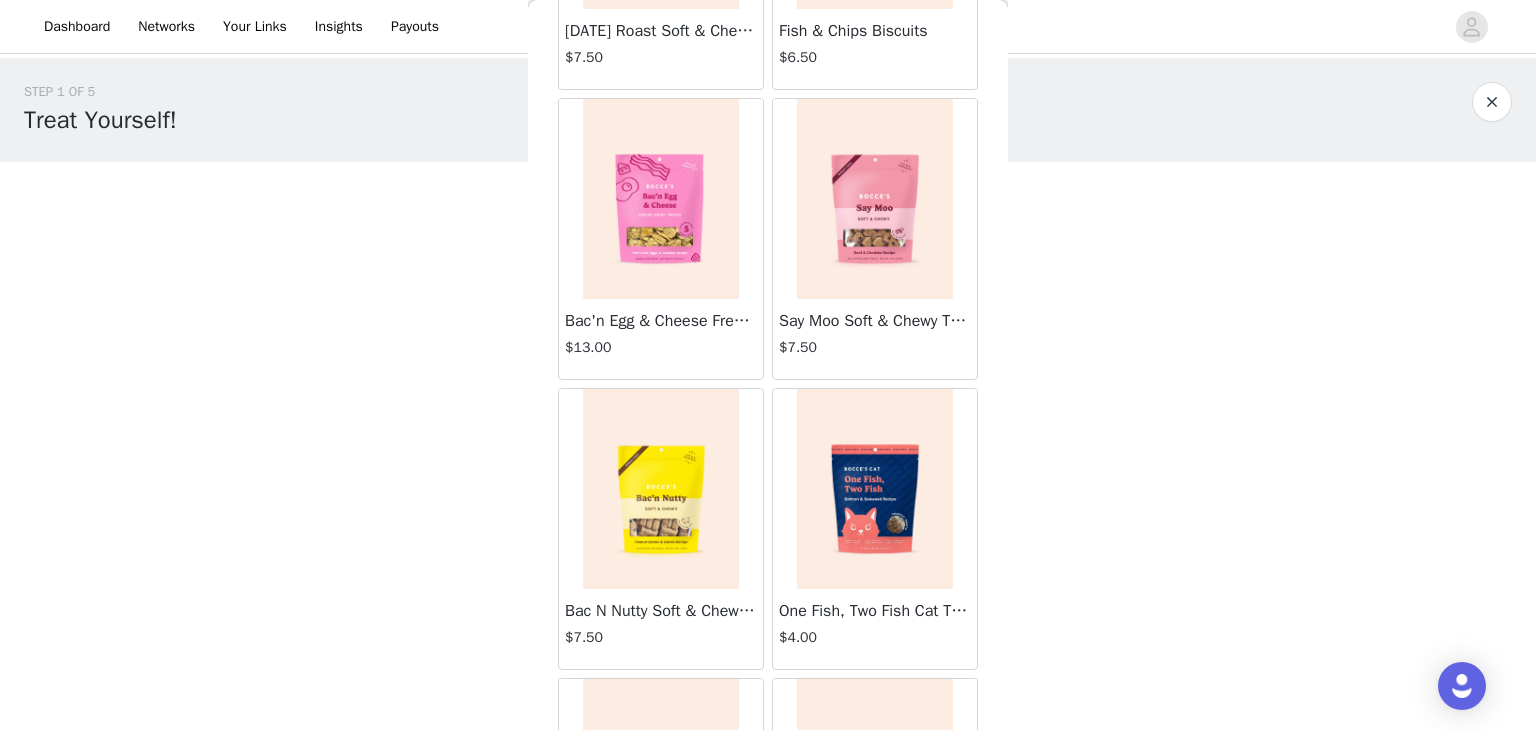 scroll, scrollTop: 286, scrollLeft: 0, axis: vertical 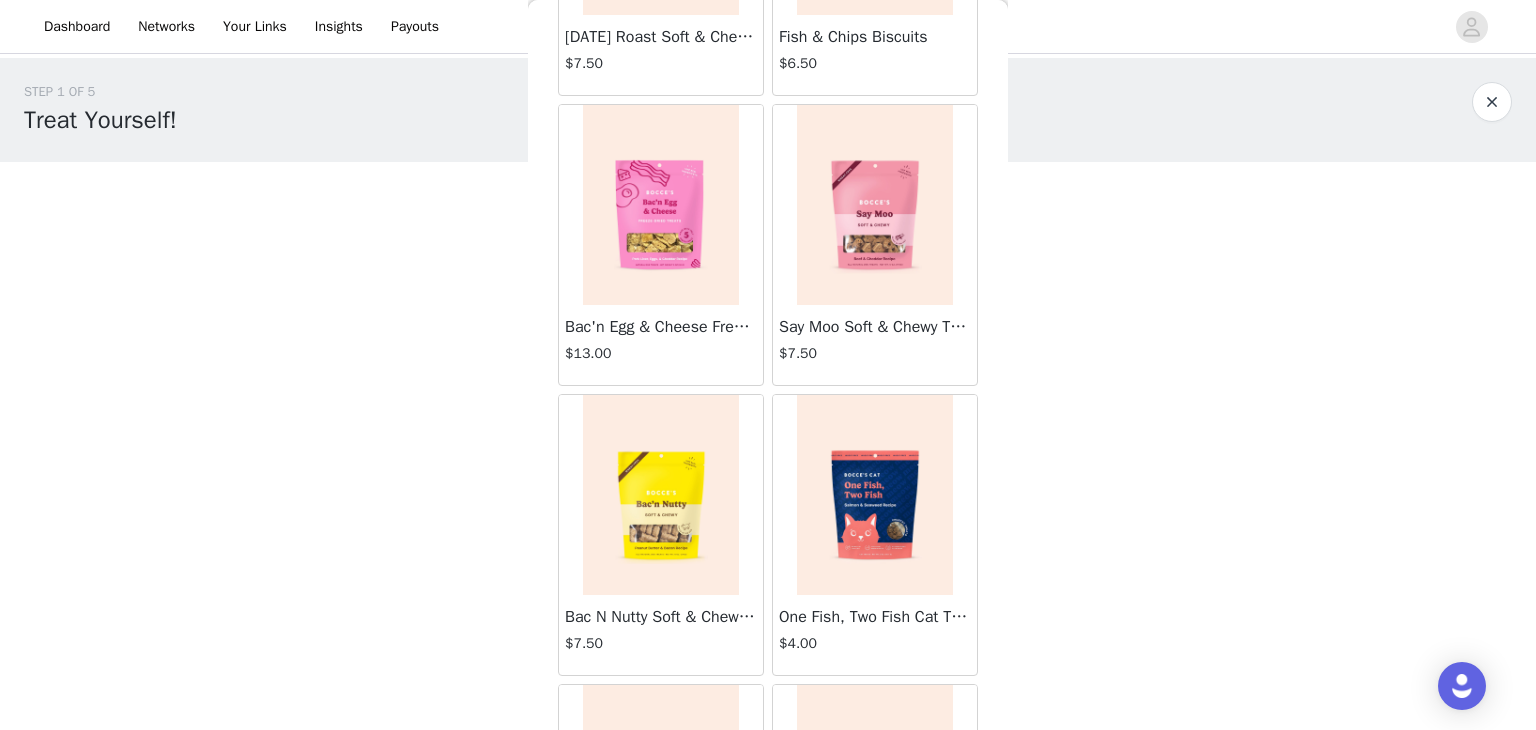 click at bounding box center (875, 205) 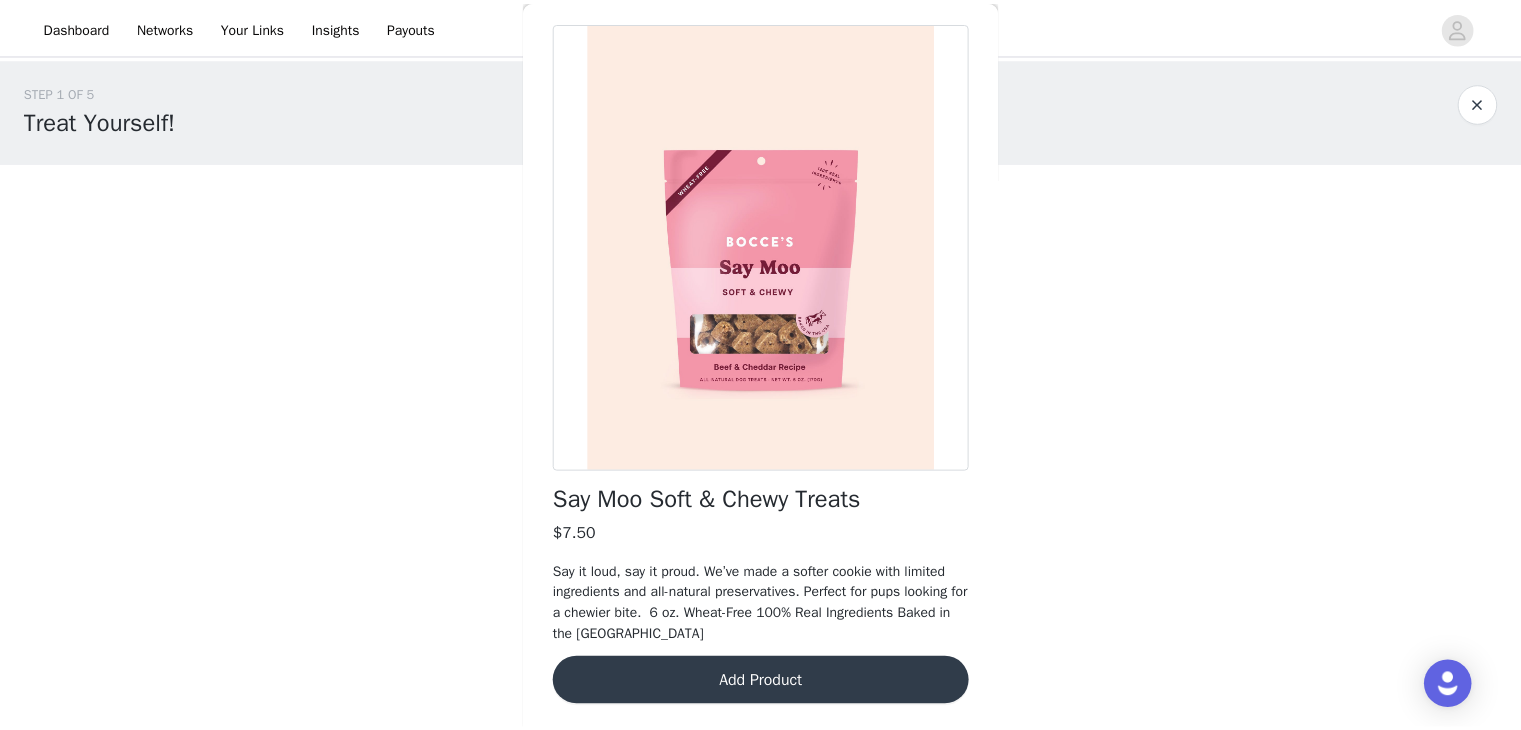 scroll, scrollTop: 79, scrollLeft: 0, axis: vertical 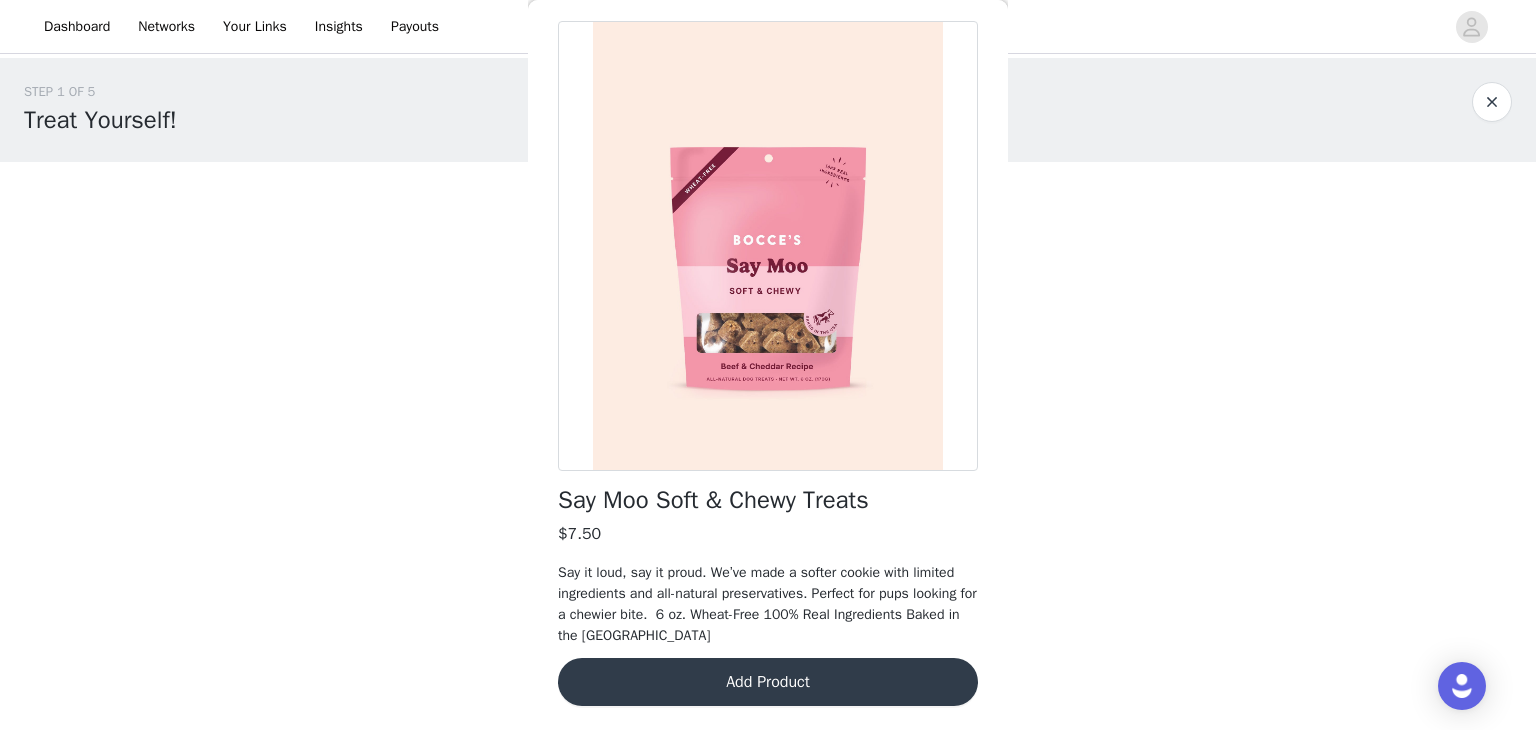 click on "Add Product" at bounding box center [768, 682] 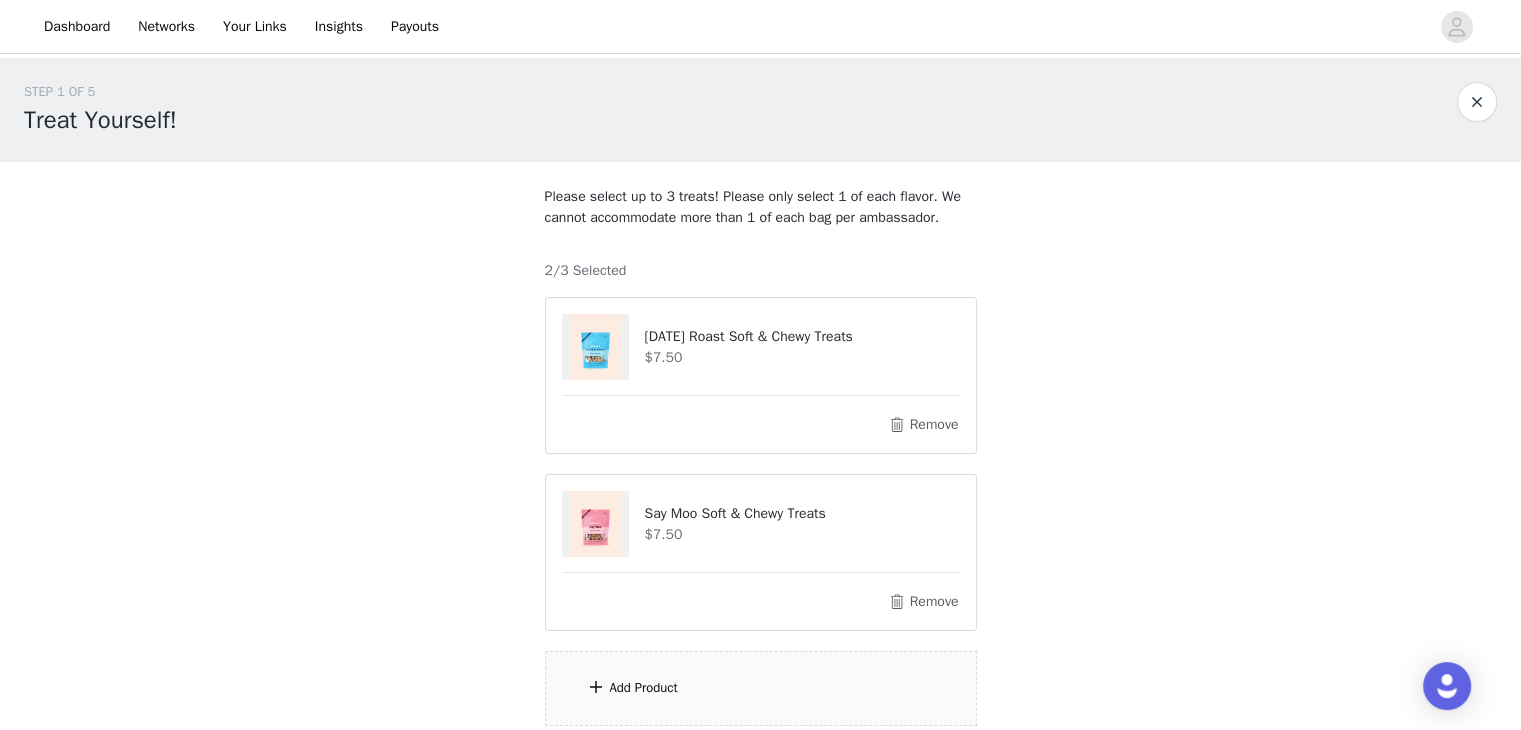 click on "Add Product" at bounding box center [644, 688] 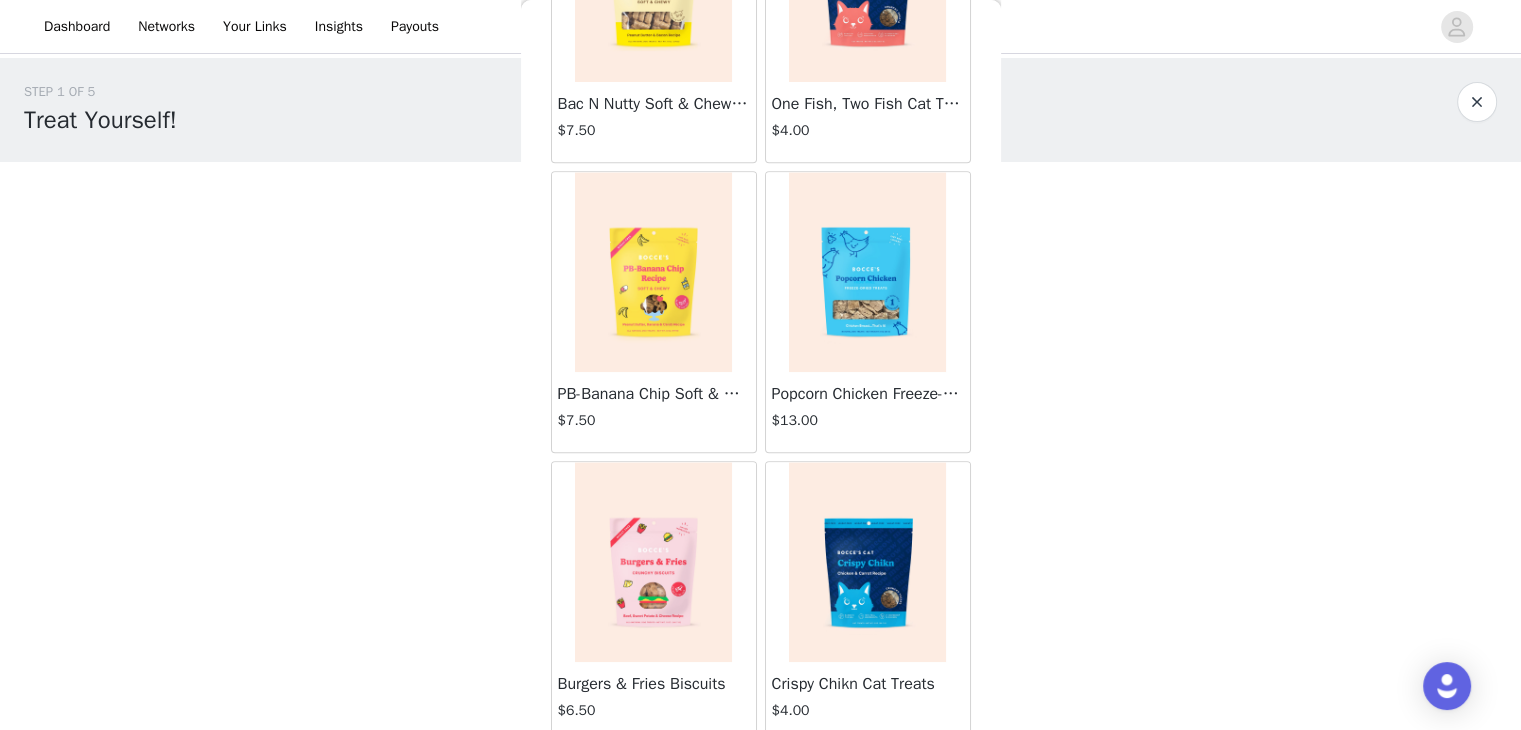 scroll, scrollTop: 810, scrollLeft: 0, axis: vertical 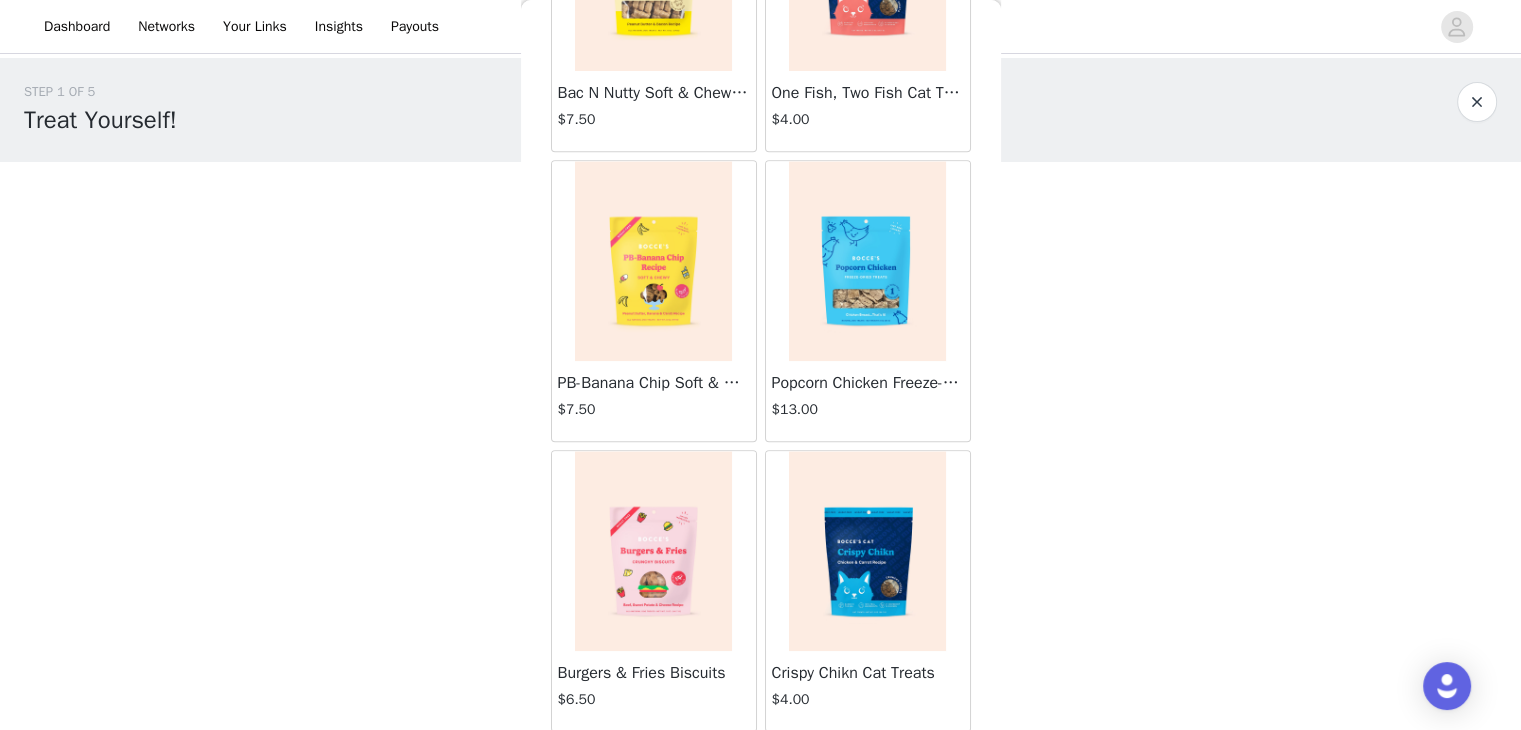click at bounding box center [653, 261] 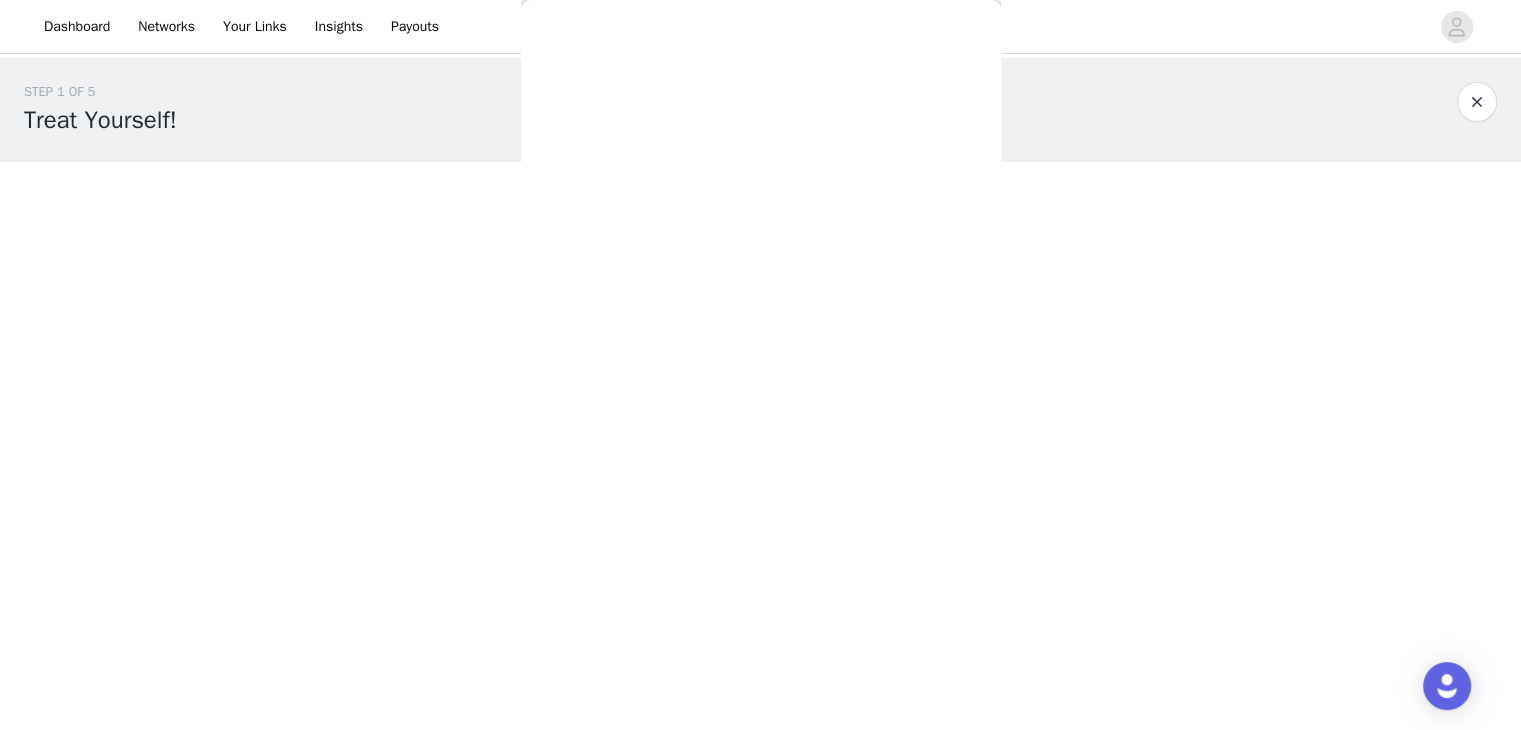 scroll, scrollTop: 226, scrollLeft: 0, axis: vertical 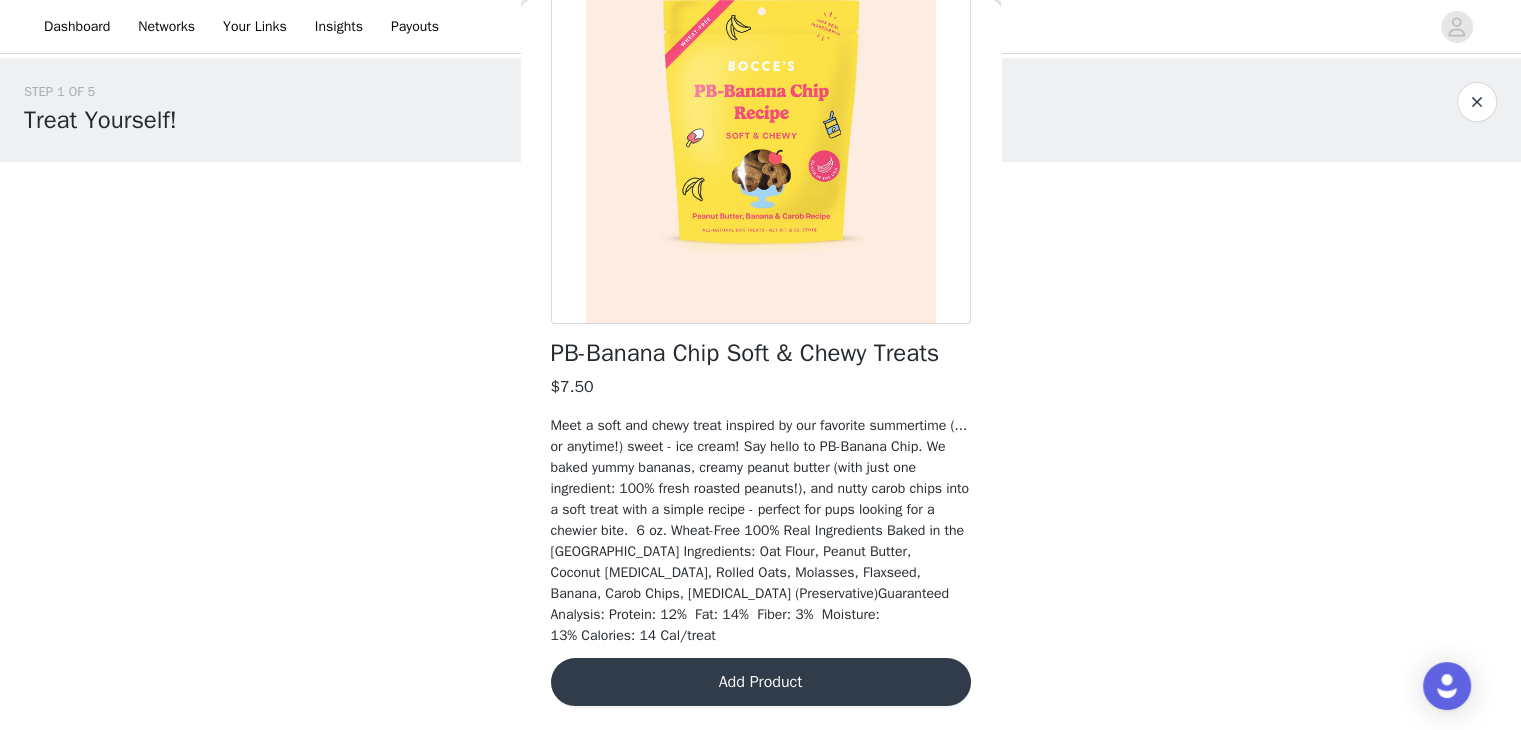 click on "Add Product" at bounding box center (761, 682) 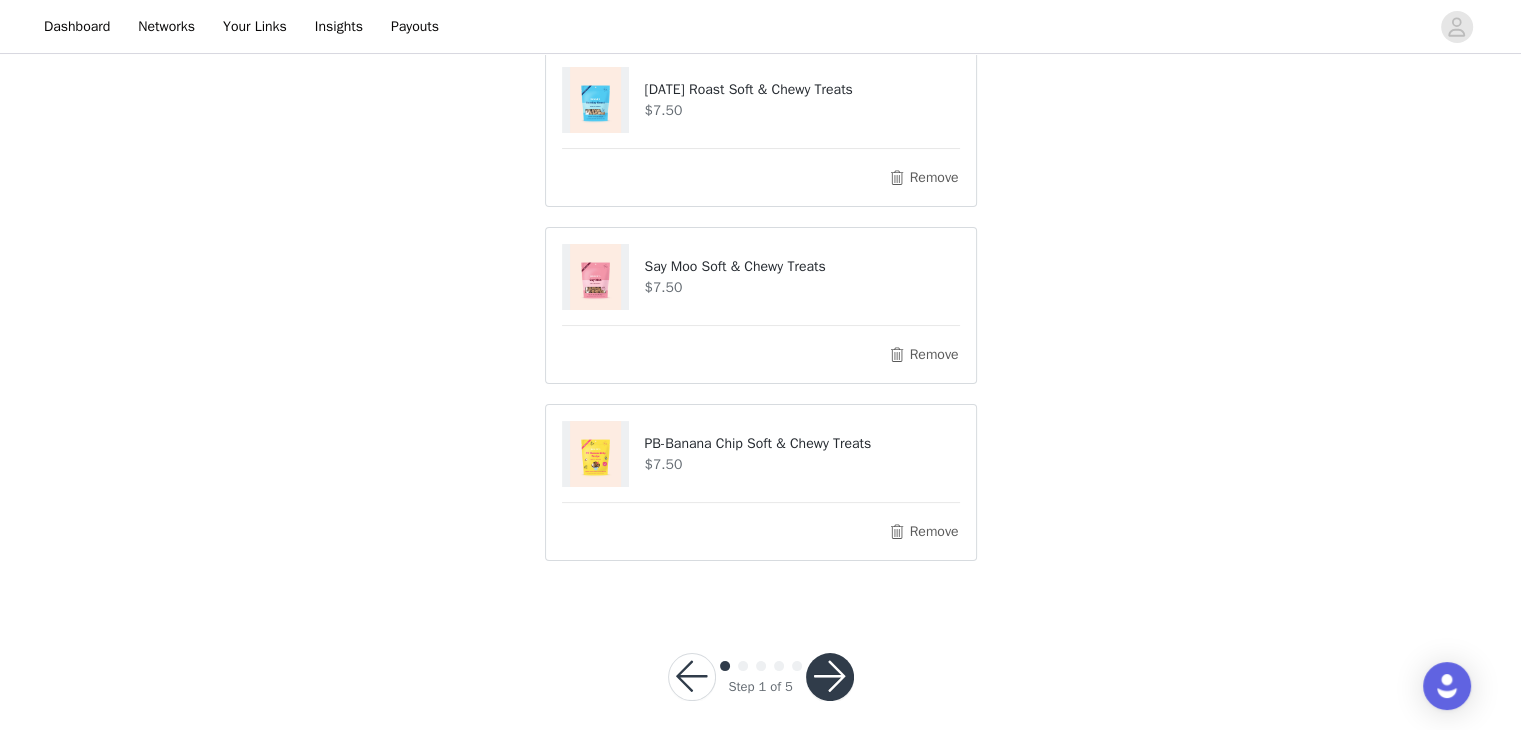 scroll, scrollTop: 210, scrollLeft: 0, axis: vertical 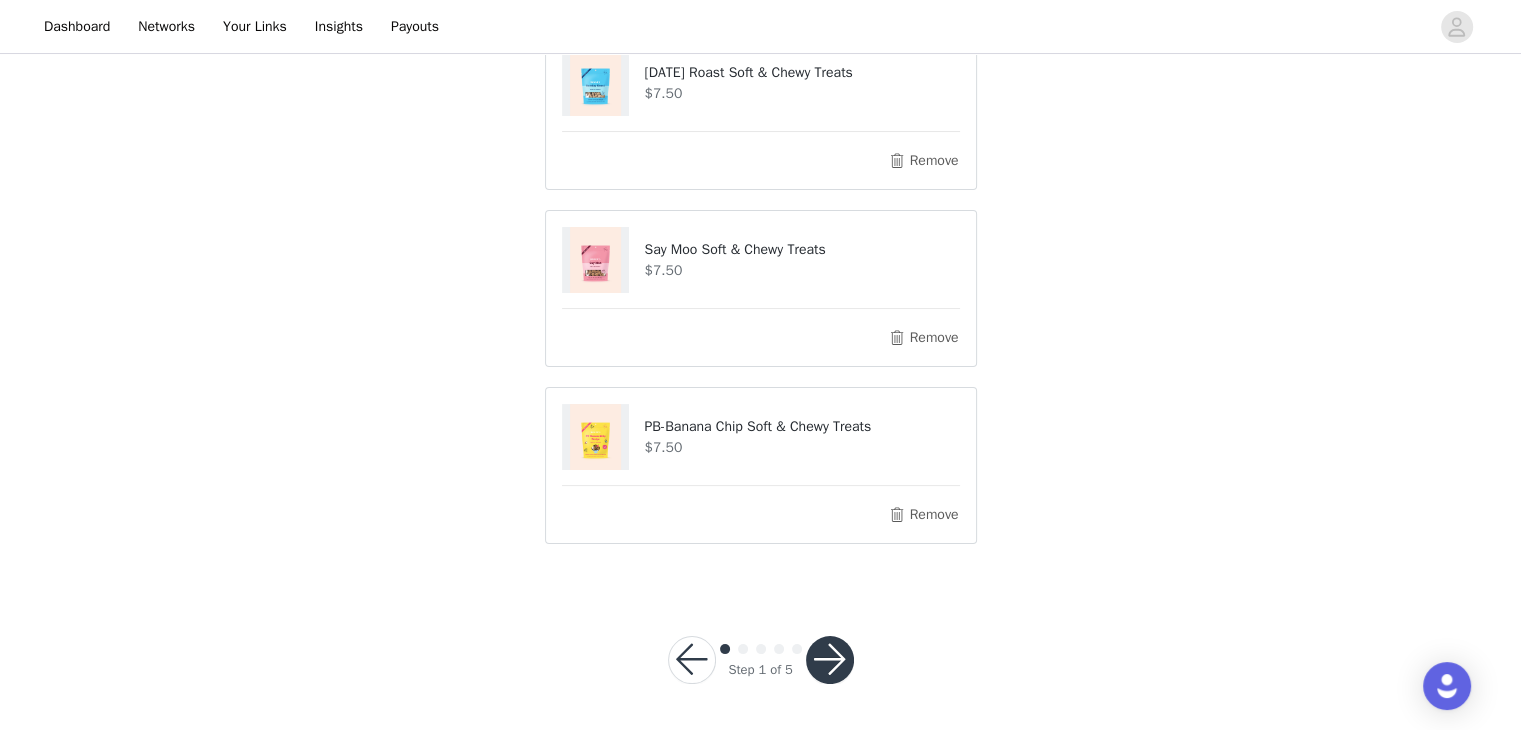 click at bounding box center (830, 660) 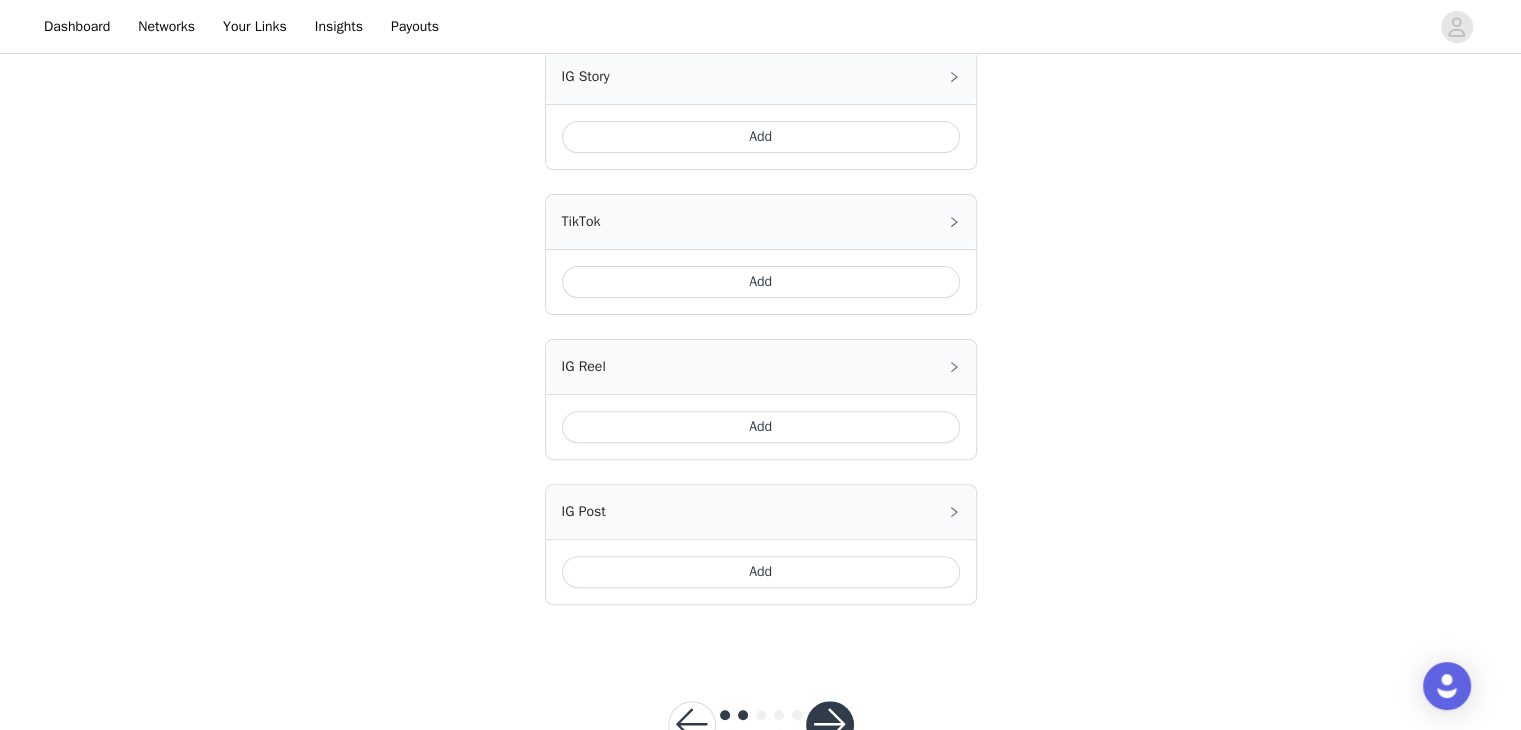 scroll, scrollTop: 620, scrollLeft: 0, axis: vertical 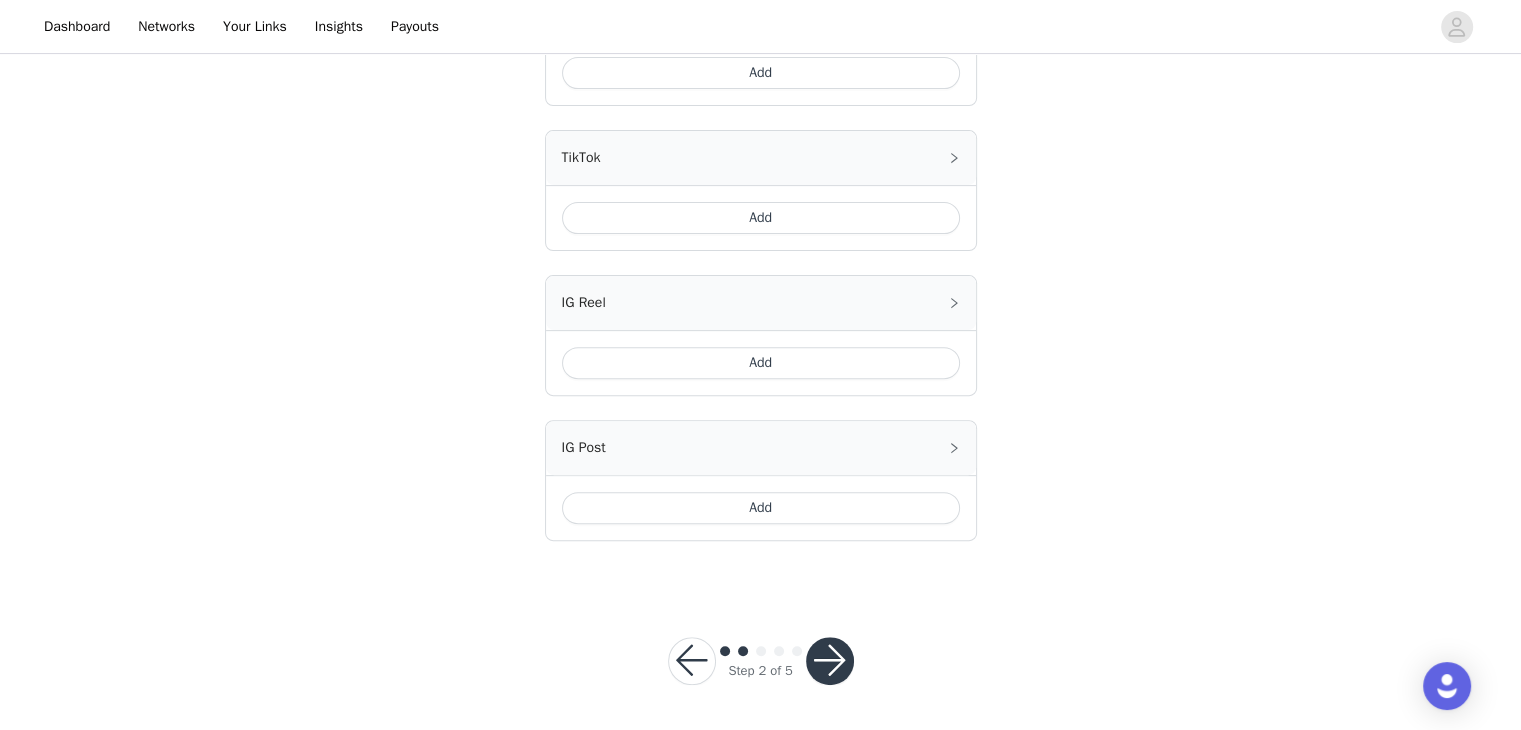 click at bounding box center (830, 661) 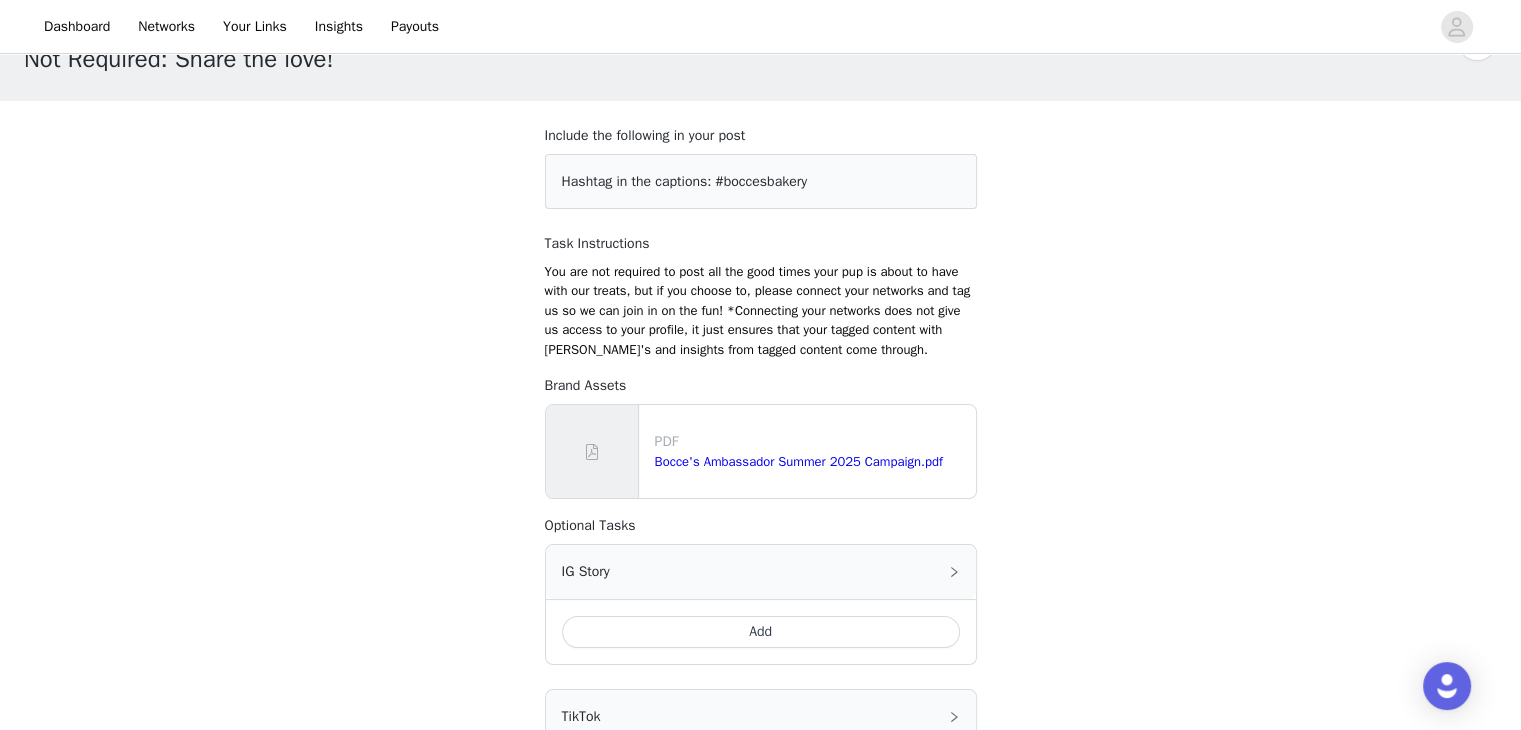 scroll, scrollTop: 0, scrollLeft: 0, axis: both 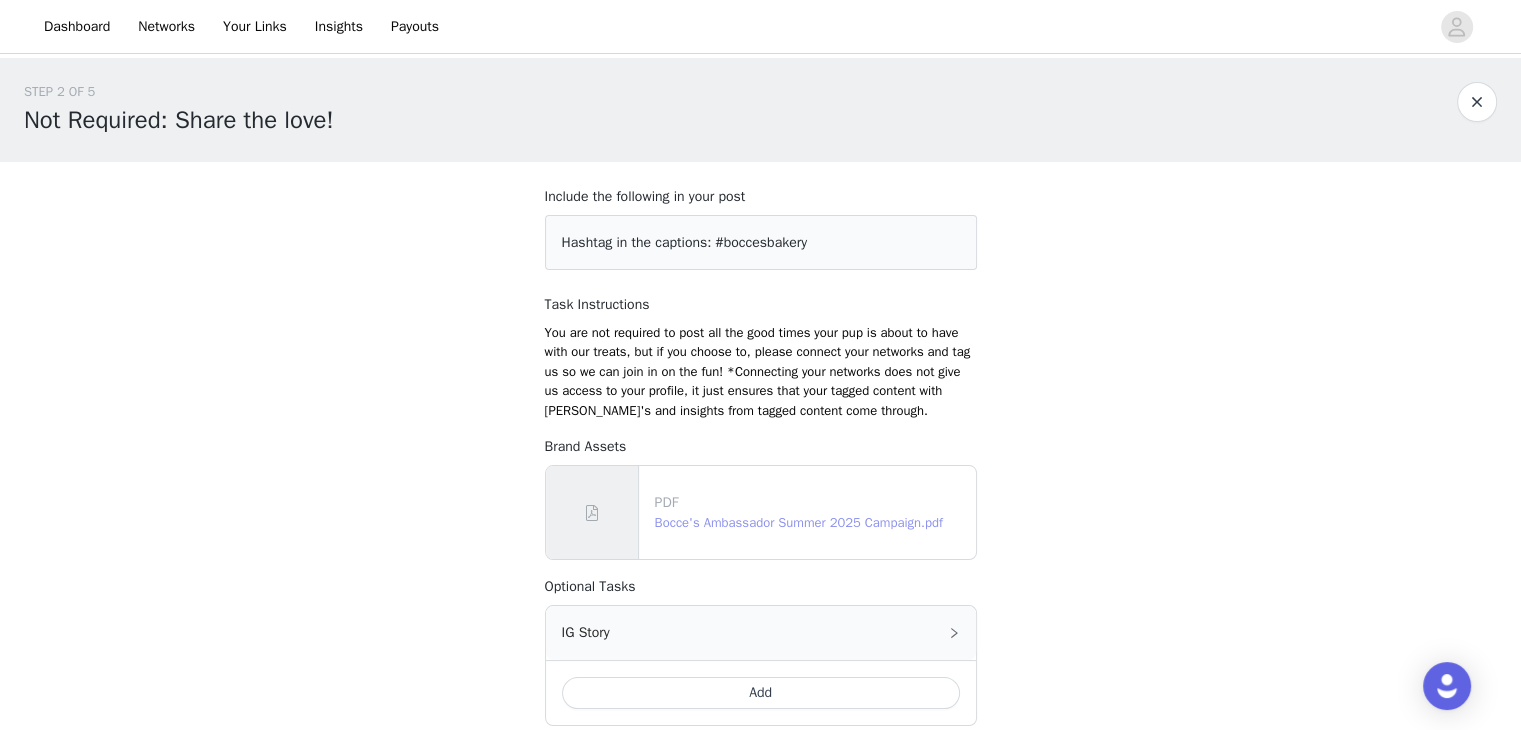 click on "Bocce's Ambassador Summer 2025 Campaign.pdf" at bounding box center (799, 522) 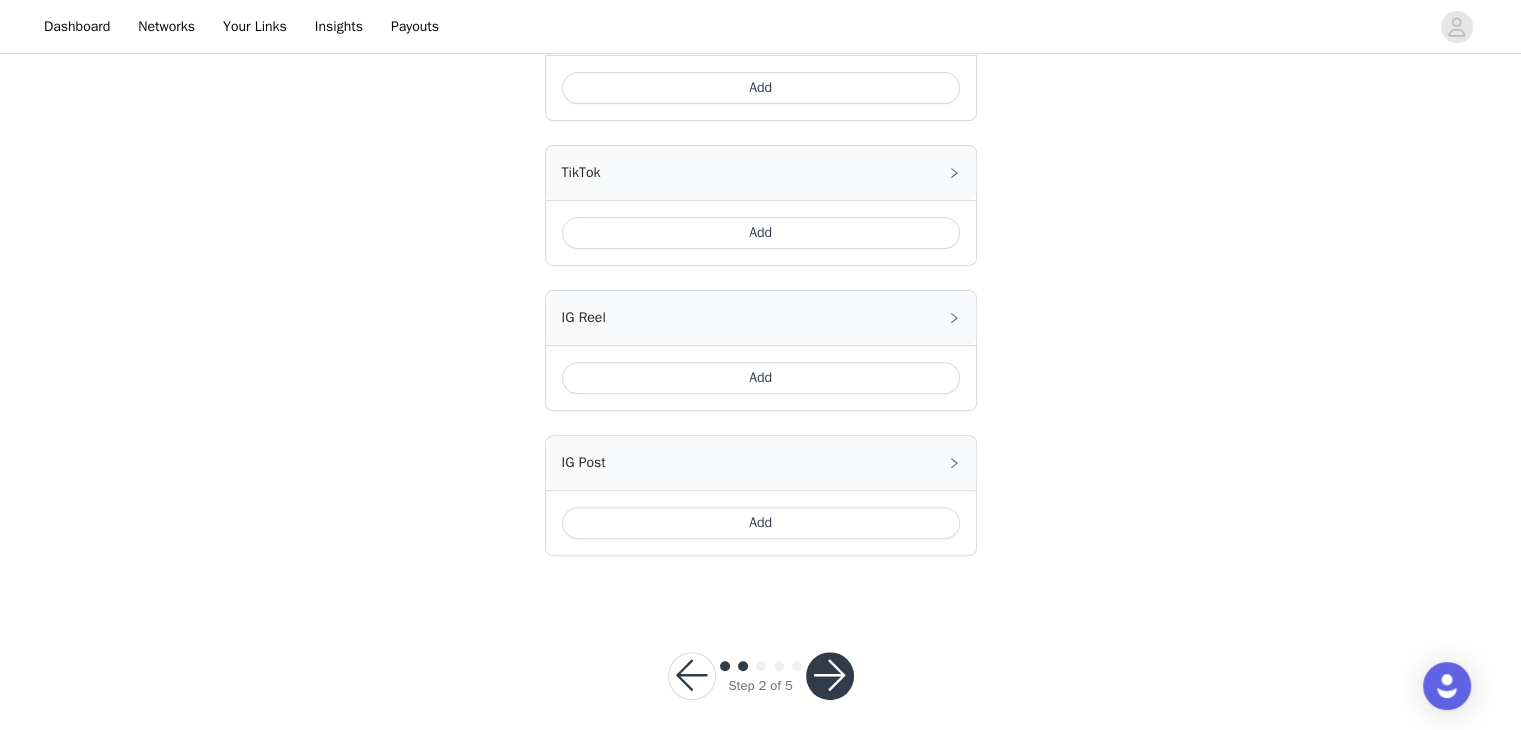 scroll, scrollTop: 620, scrollLeft: 0, axis: vertical 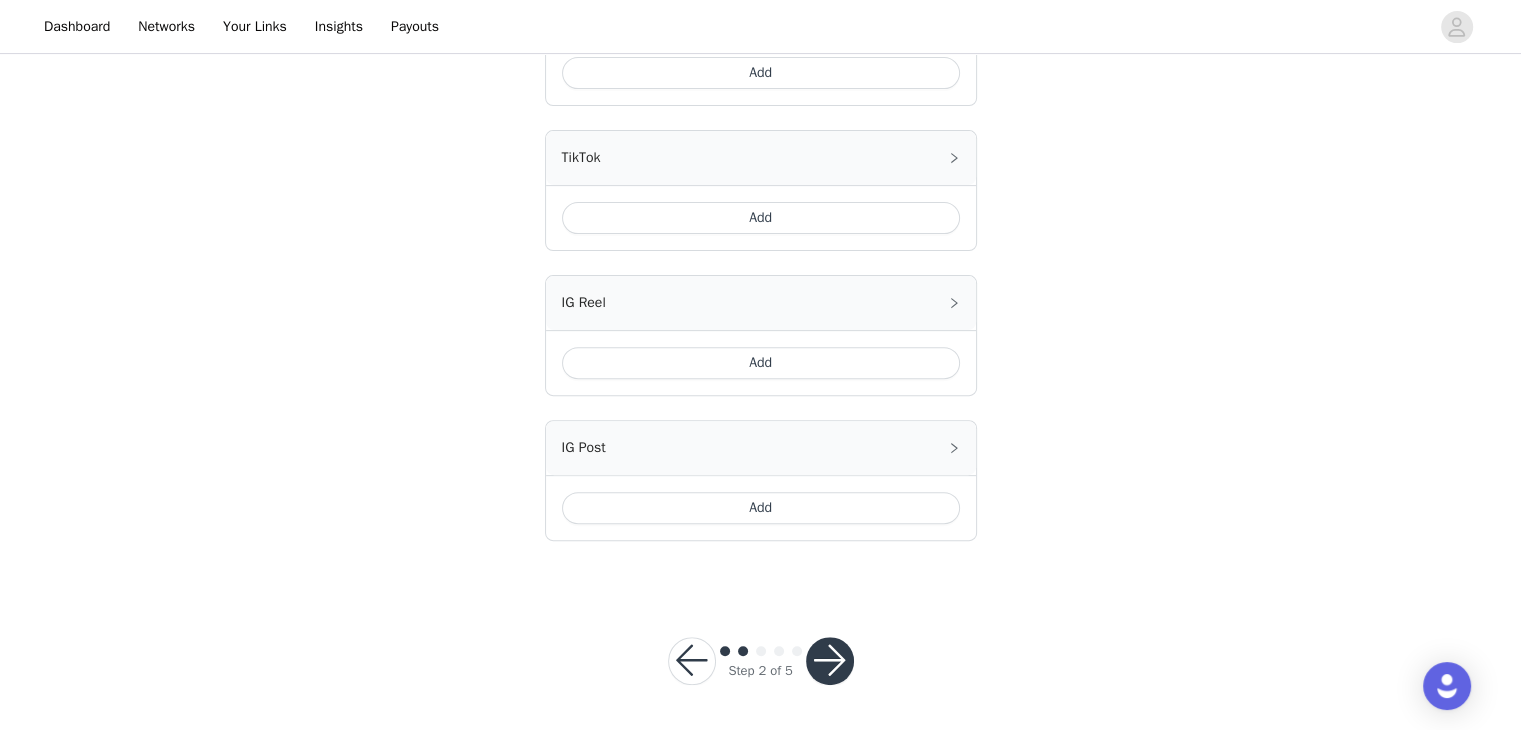 click at bounding box center (830, 661) 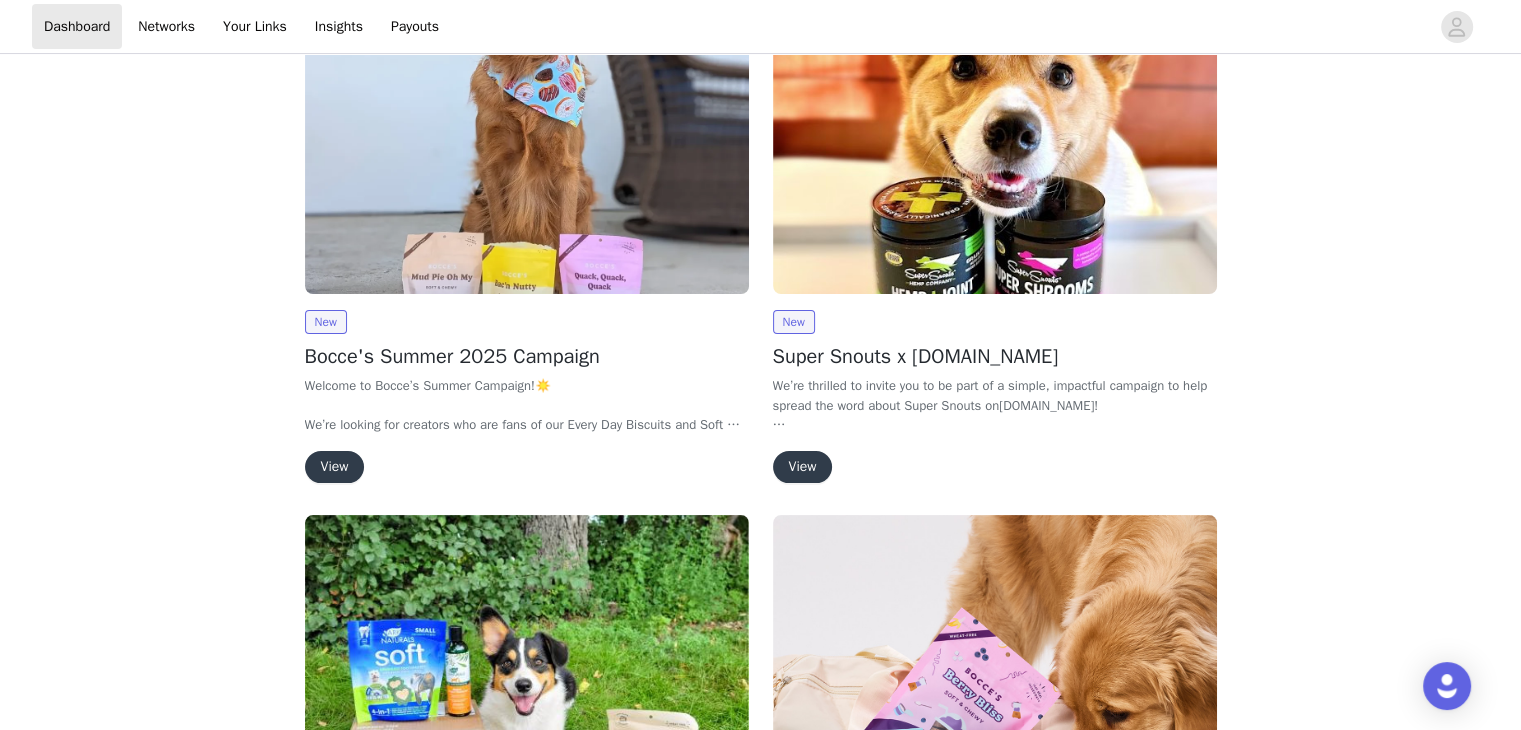 scroll, scrollTop: 360, scrollLeft: 0, axis: vertical 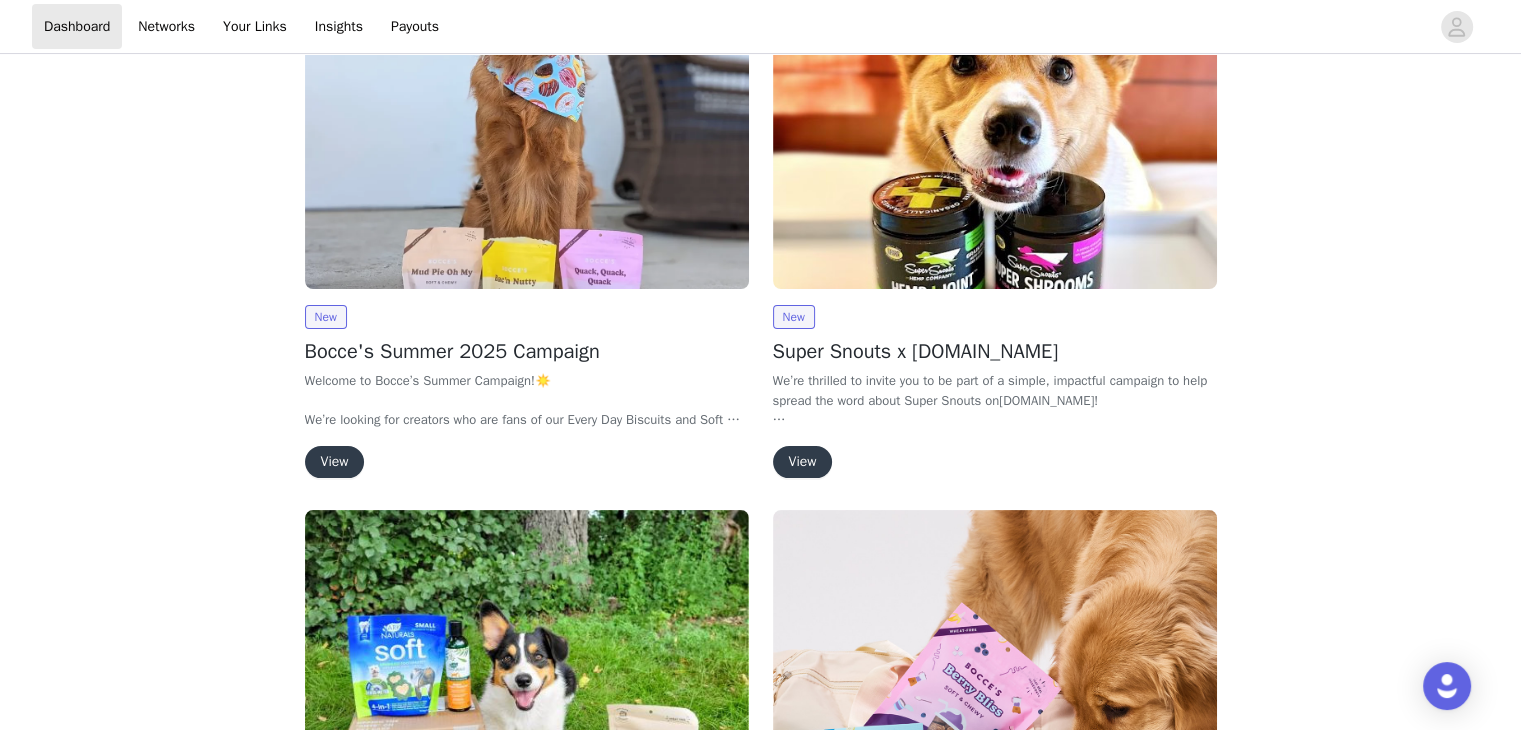 click on "View" at bounding box center [335, 462] 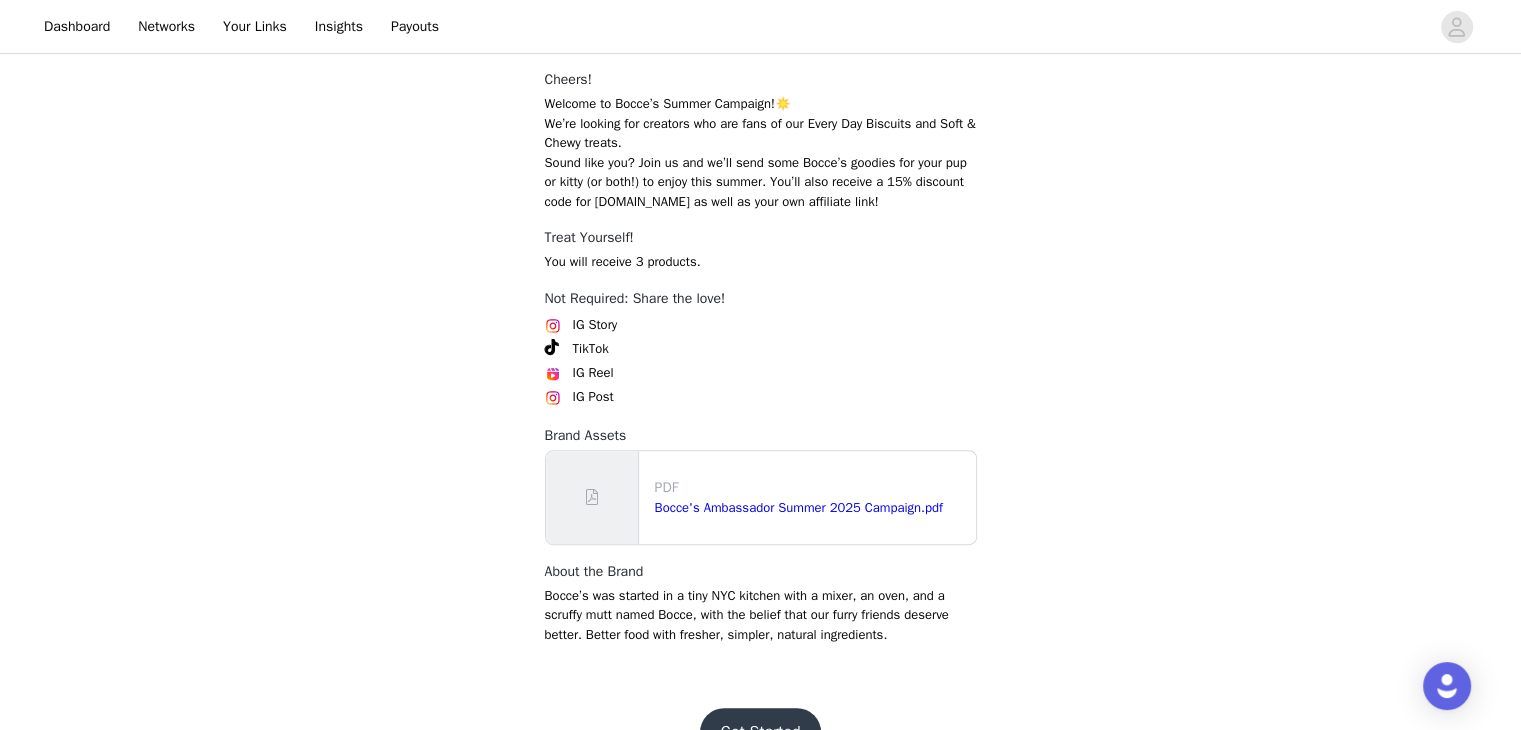 scroll, scrollTop: 640, scrollLeft: 0, axis: vertical 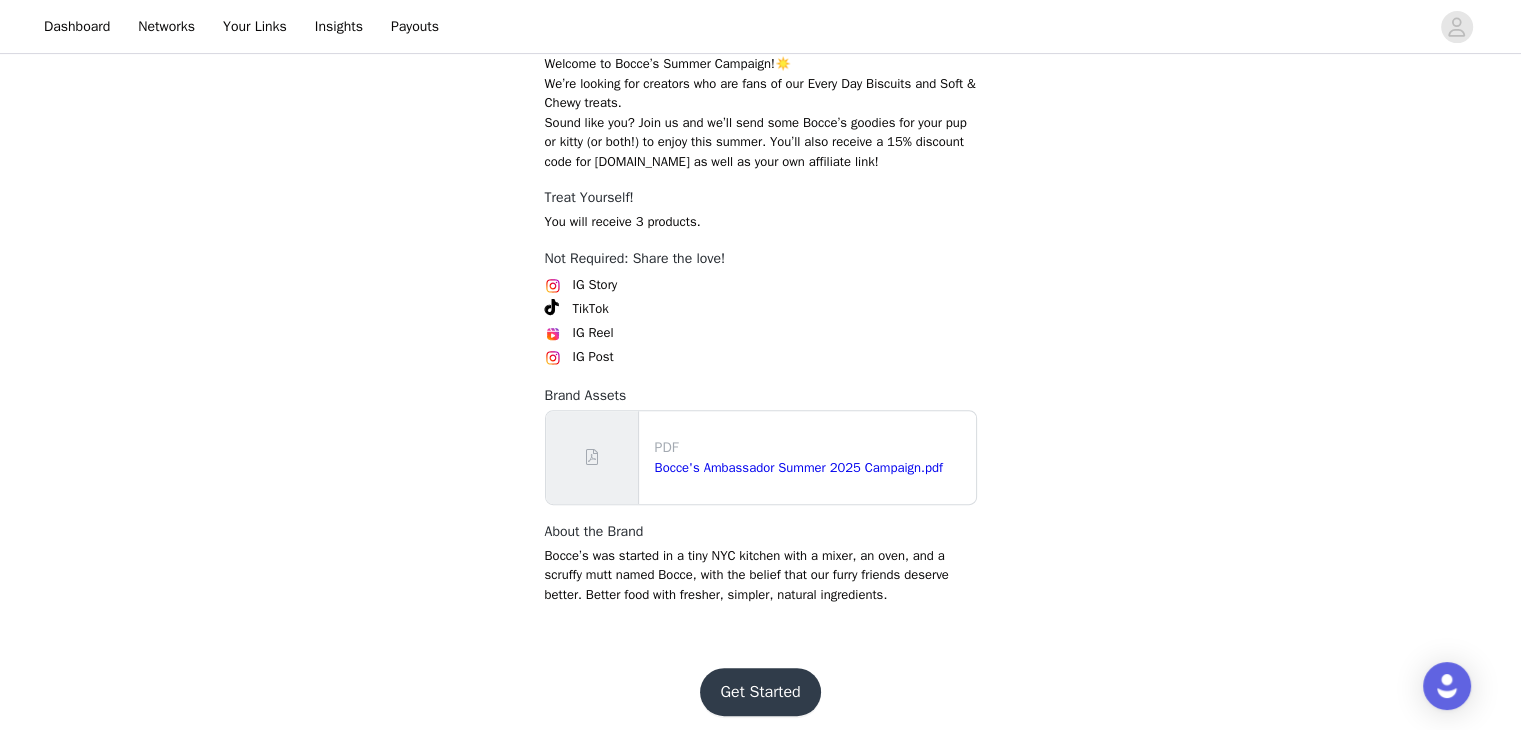 click on "Get Started" at bounding box center (760, 692) 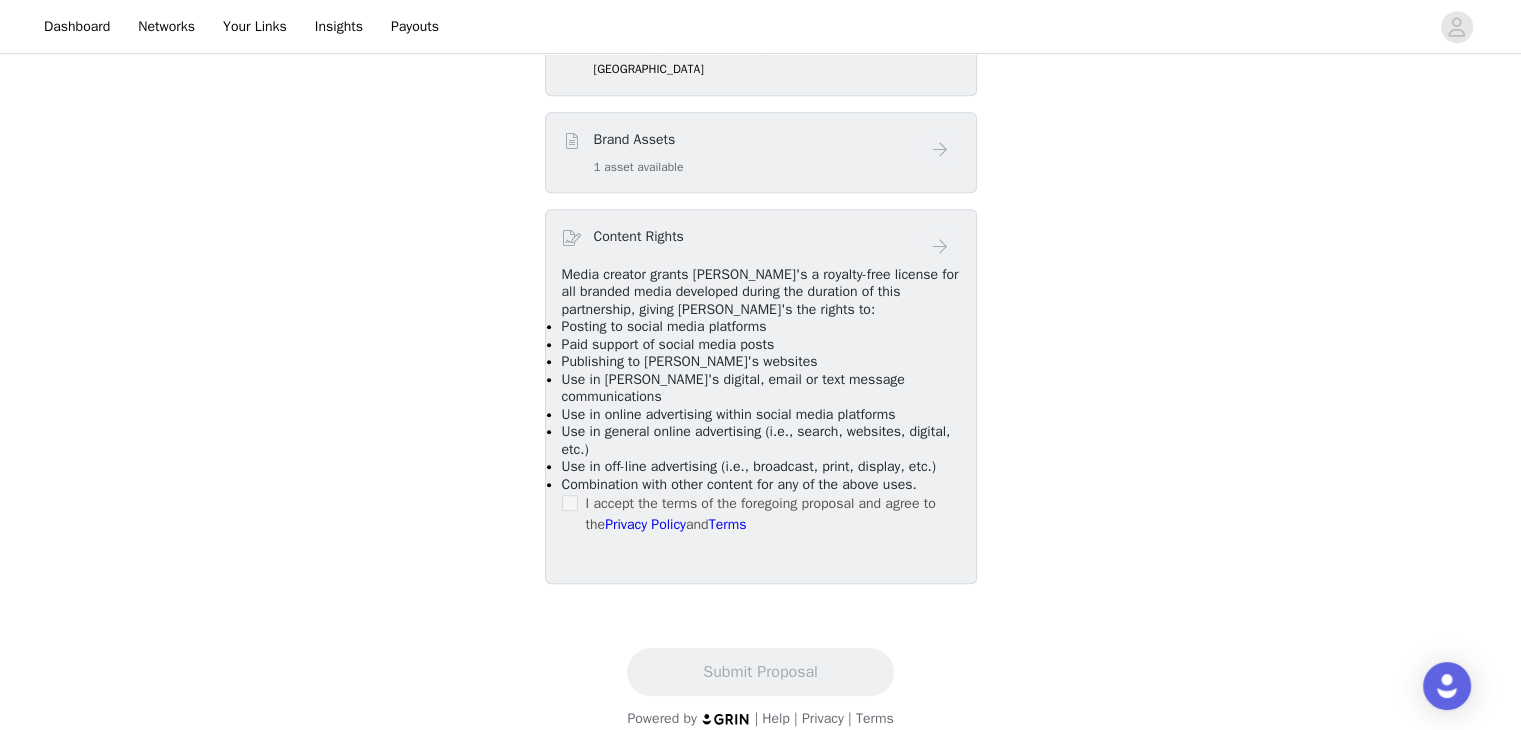 scroll, scrollTop: 1100, scrollLeft: 0, axis: vertical 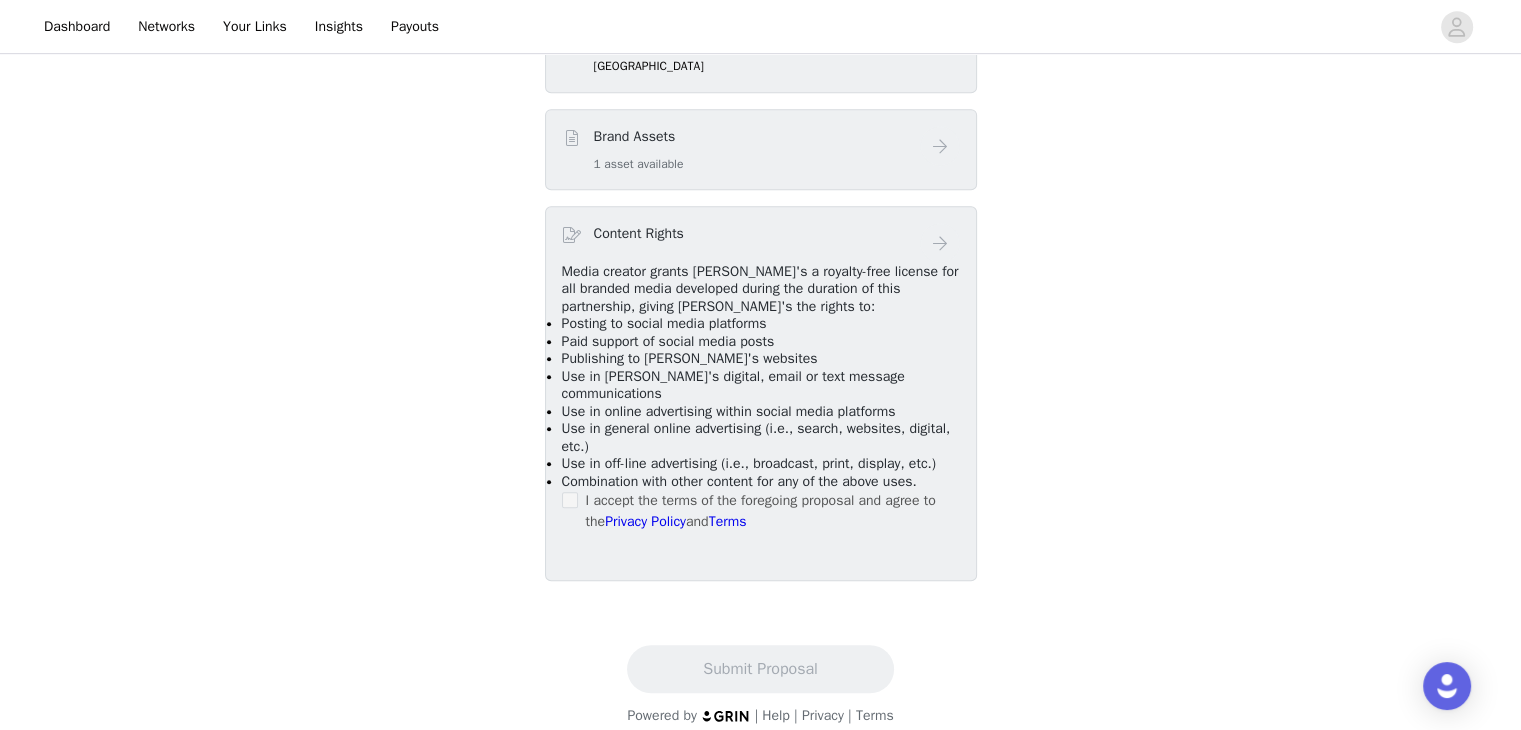 click at bounding box center (570, 500) 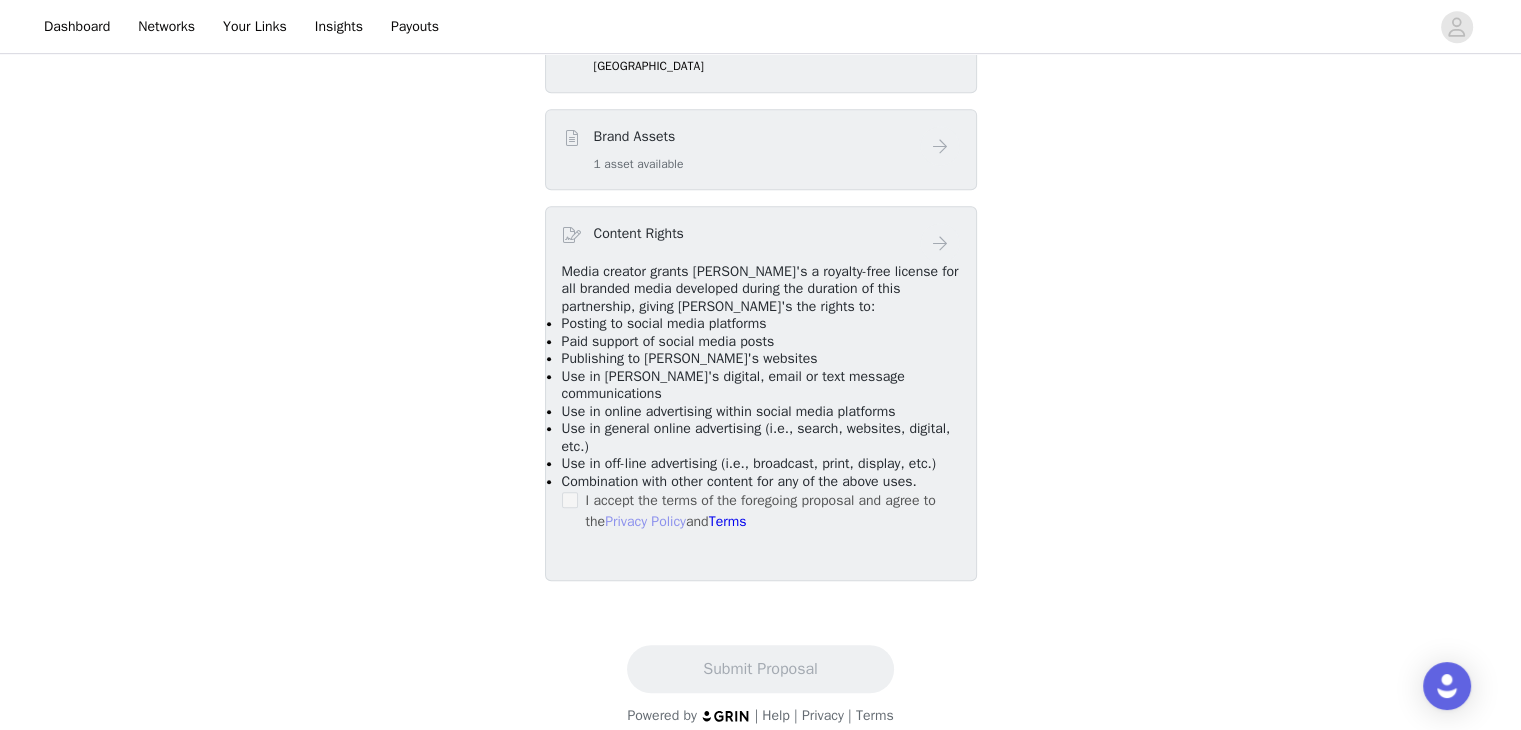 click on "Privacy Policy" at bounding box center [645, 521] 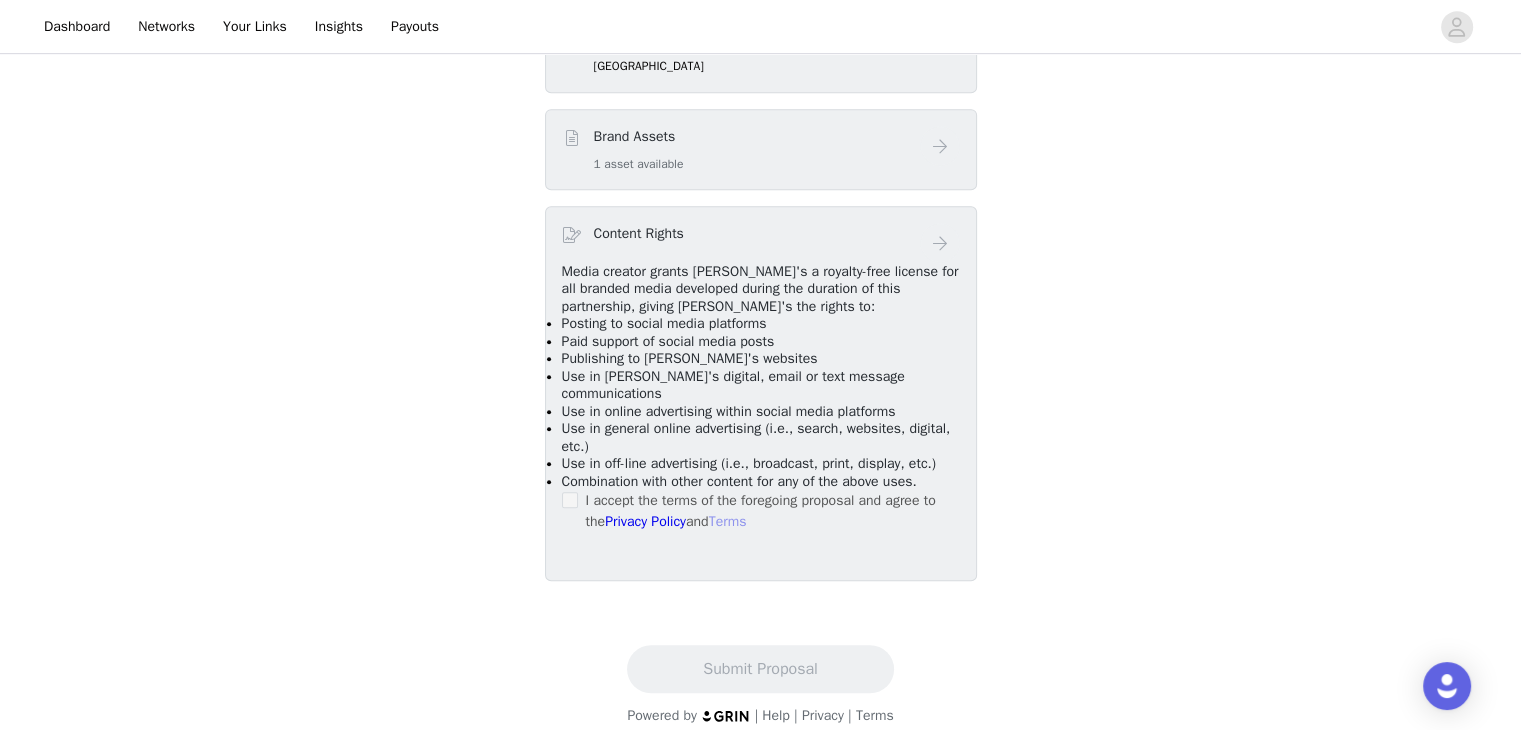 click on "Terms" at bounding box center [728, 521] 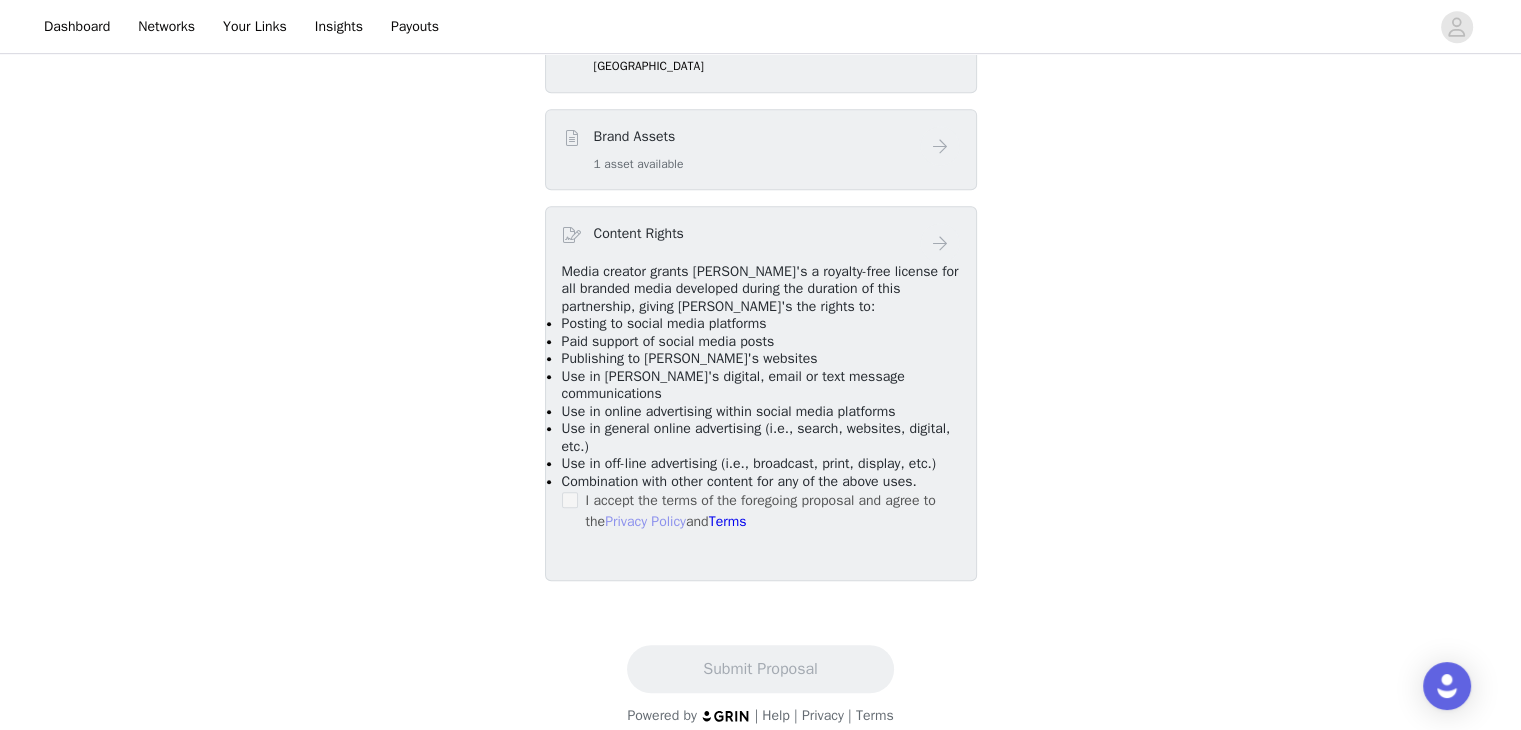 click on "Privacy Policy" at bounding box center [645, 521] 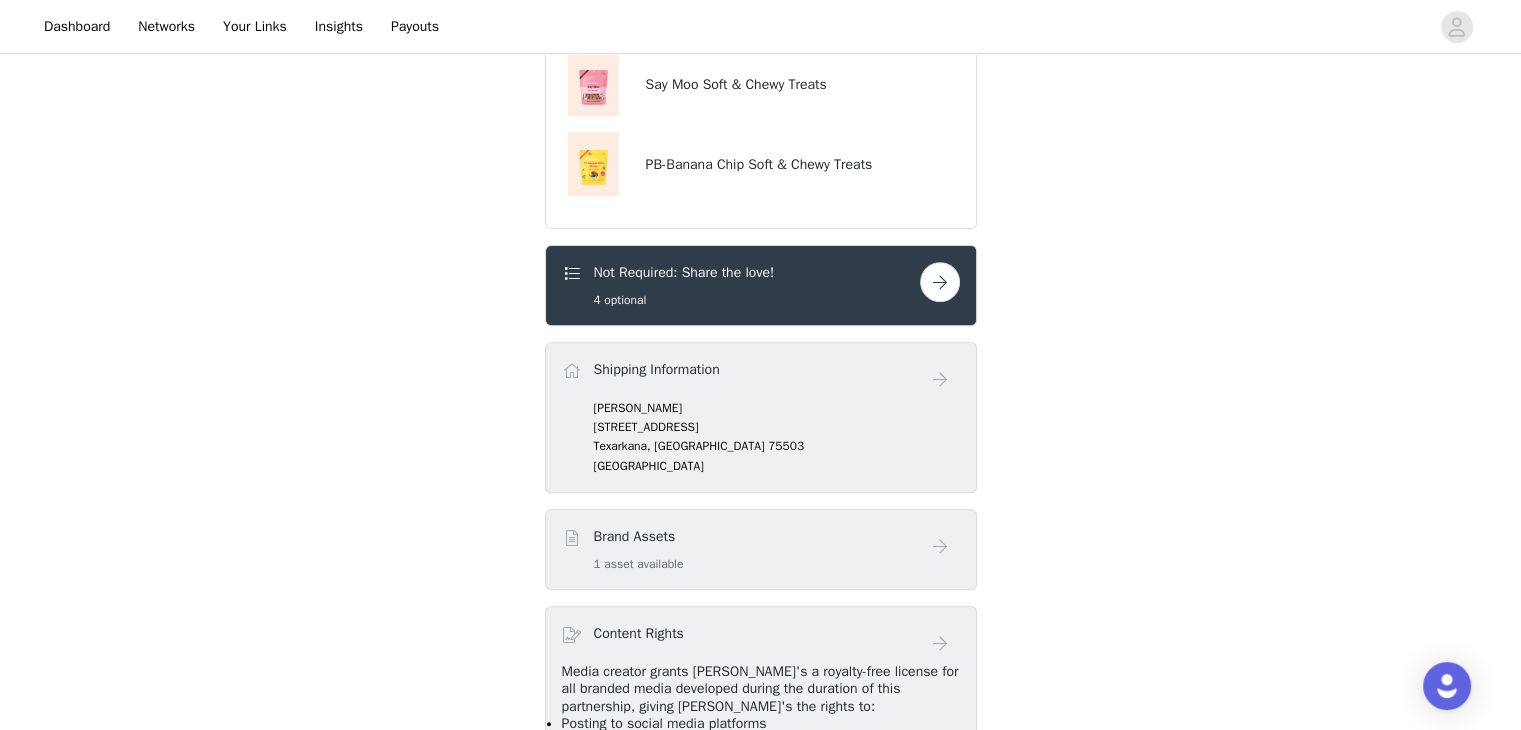 scroll, scrollTop: 660, scrollLeft: 0, axis: vertical 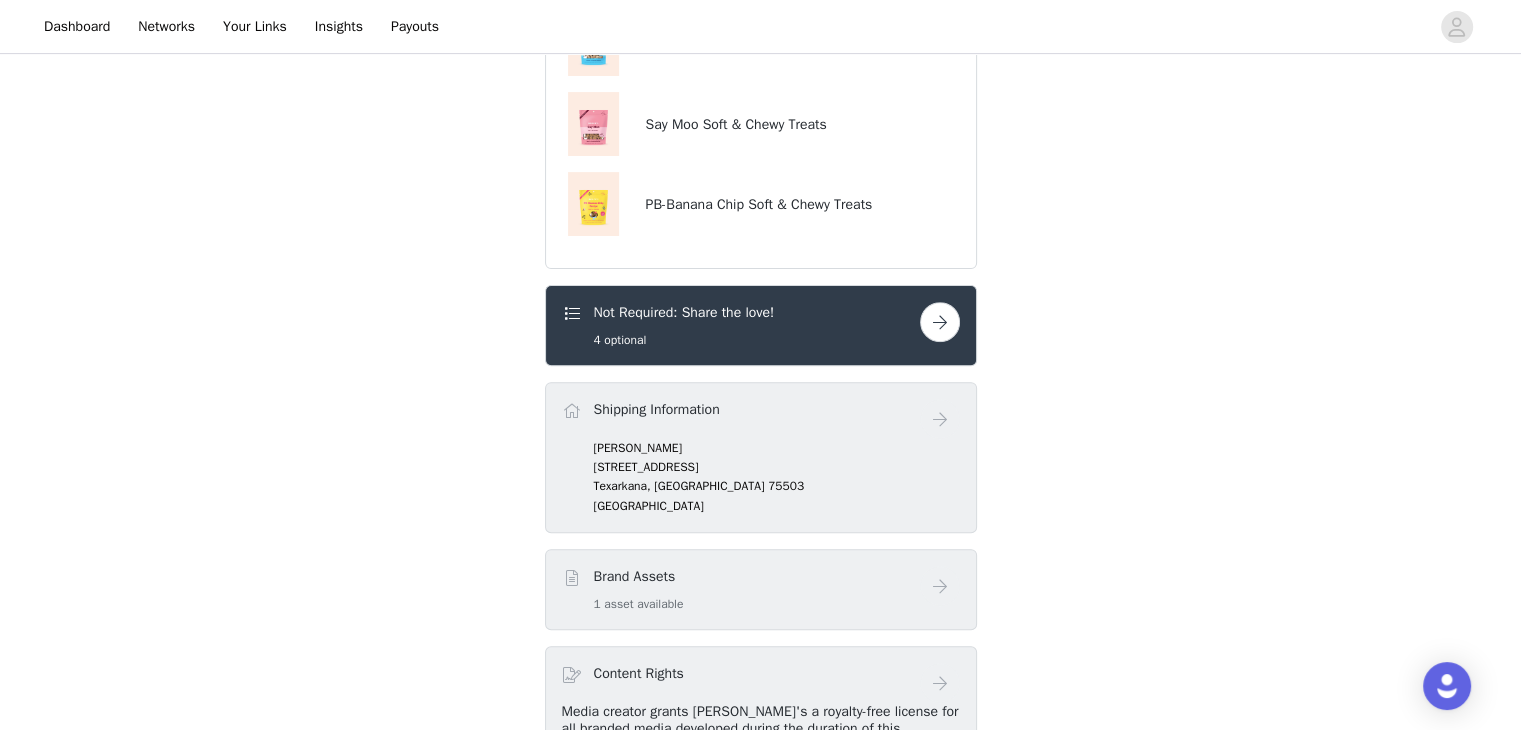 click at bounding box center (940, 322) 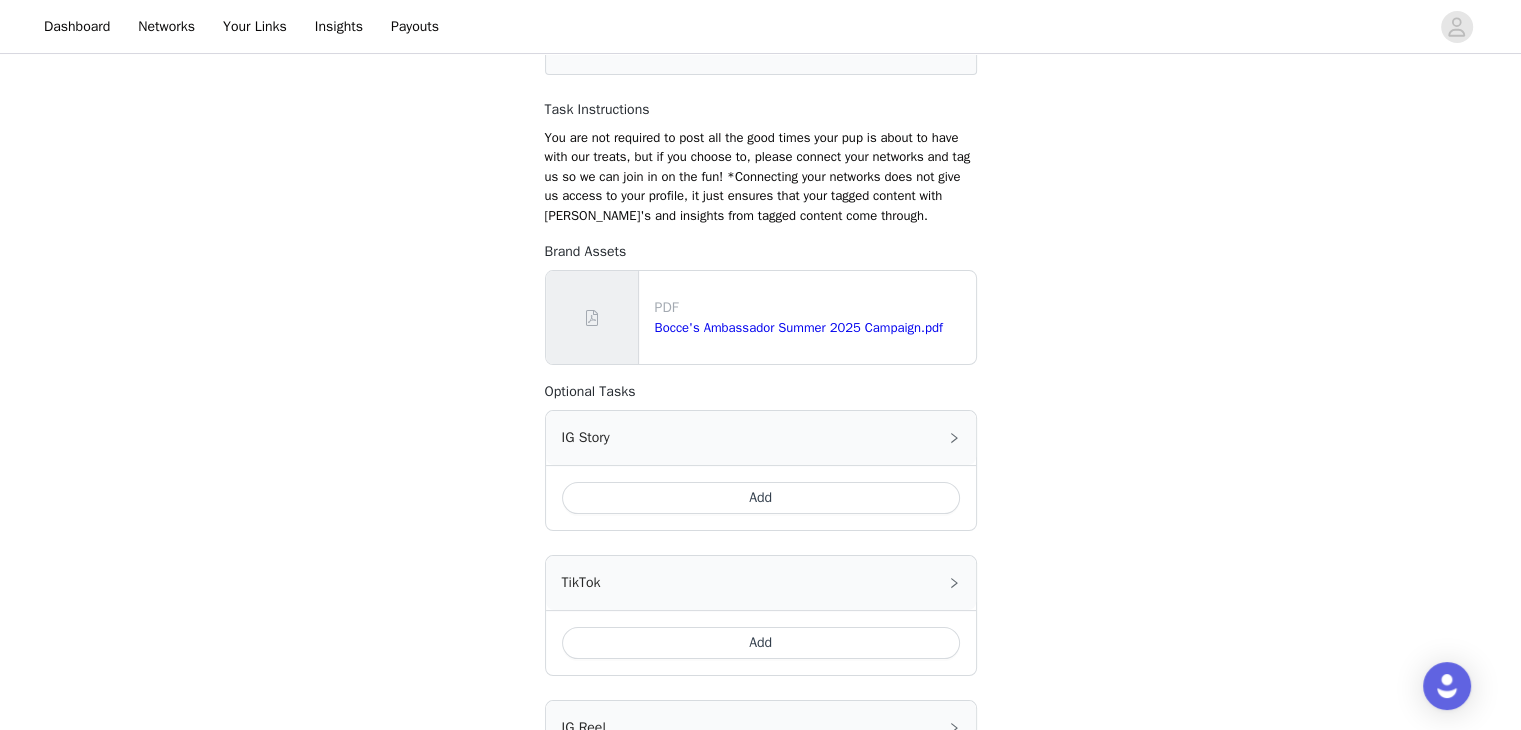scroll, scrollTop: 280, scrollLeft: 0, axis: vertical 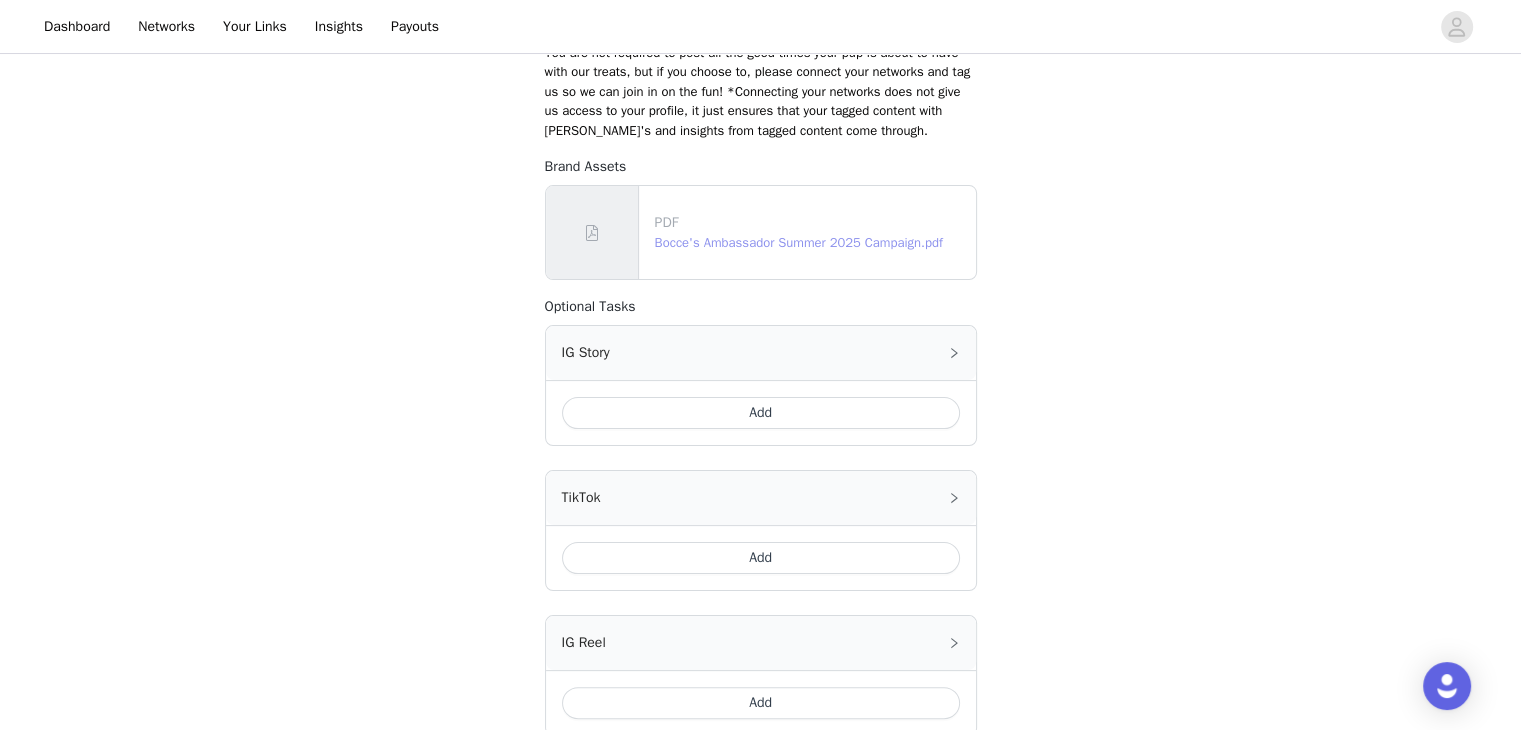 click on "Bocce's Ambassador Summer 2025 Campaign.pdf" at bounding box center (799, 242) 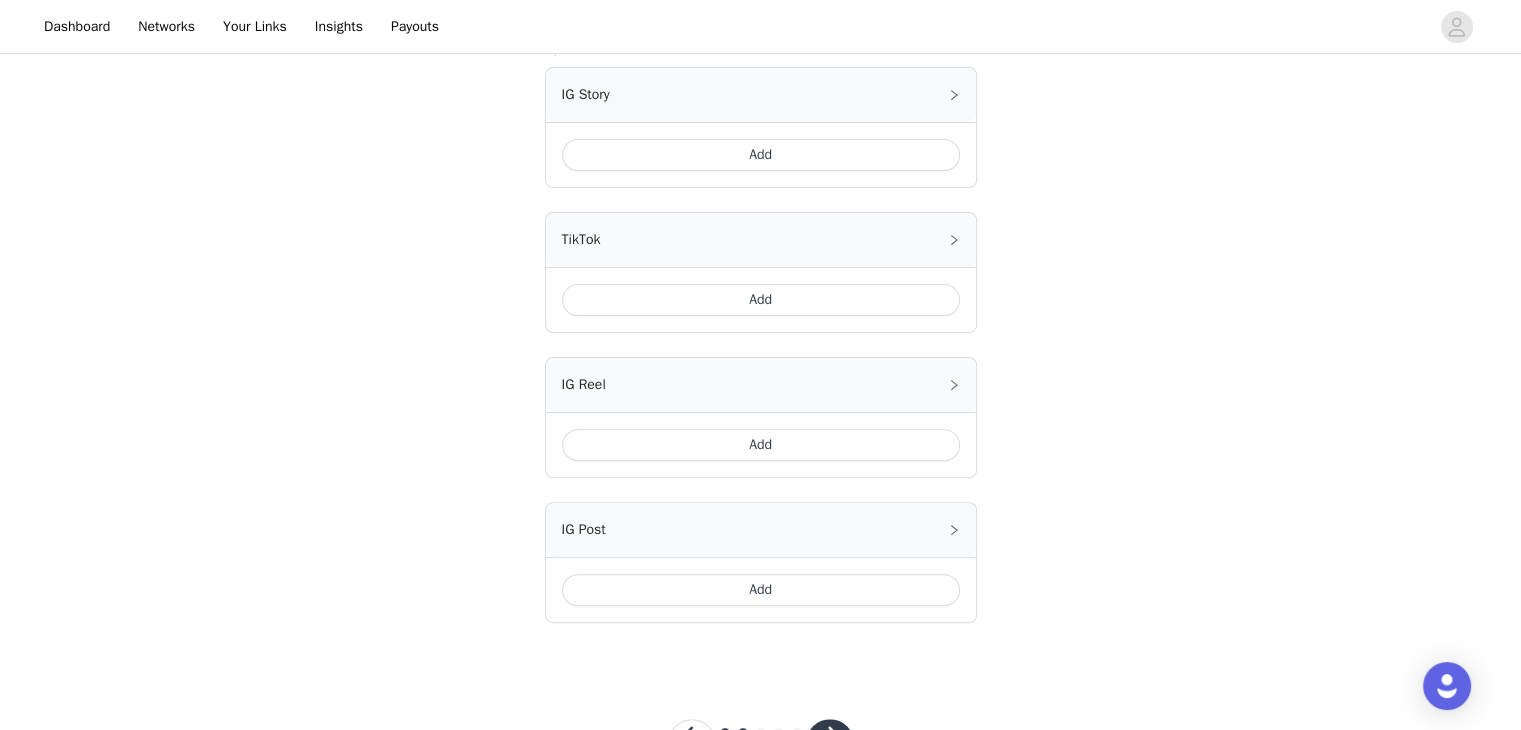 scroll, scrollTop: 620, scrollLeft: 0, axis: vertical 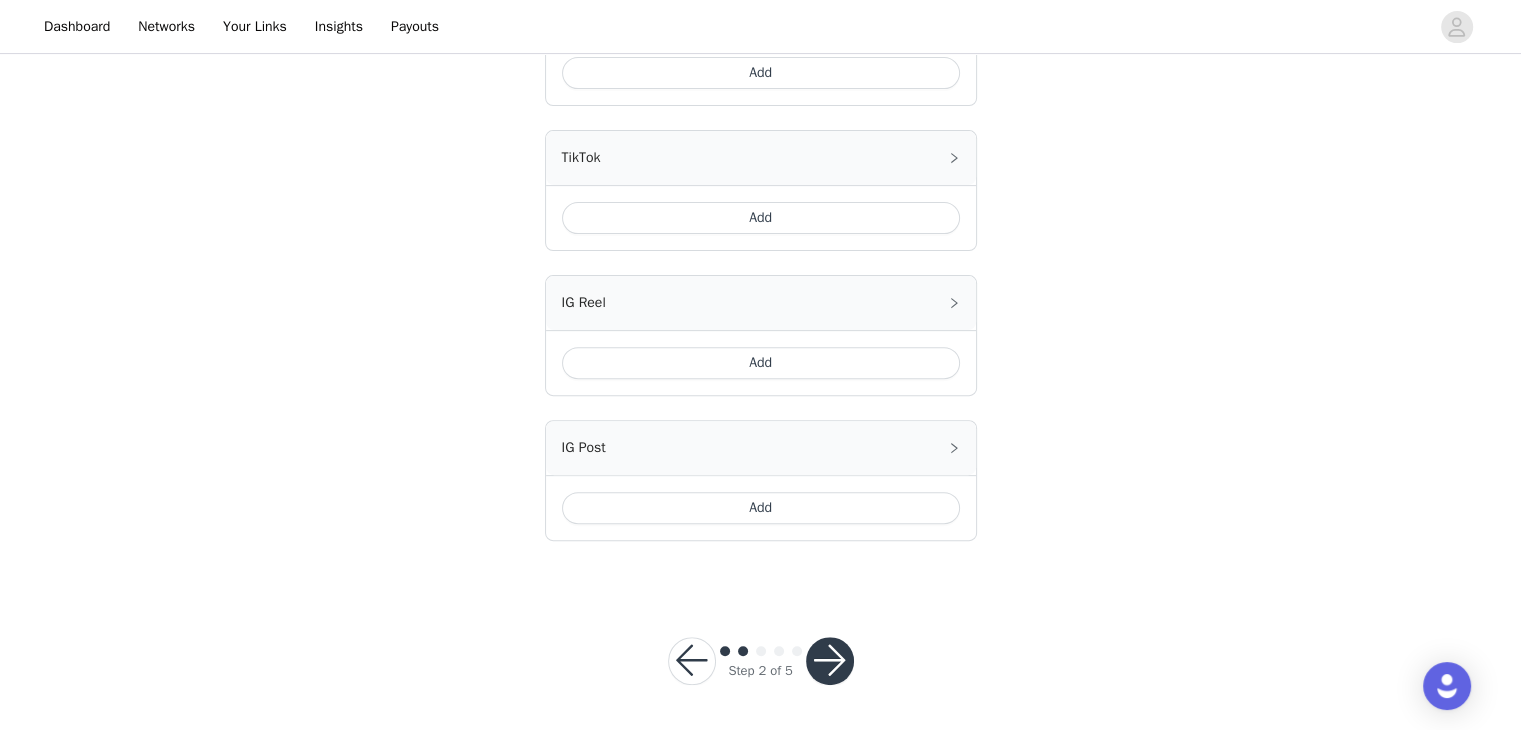 click at bounding box center (830, 661) 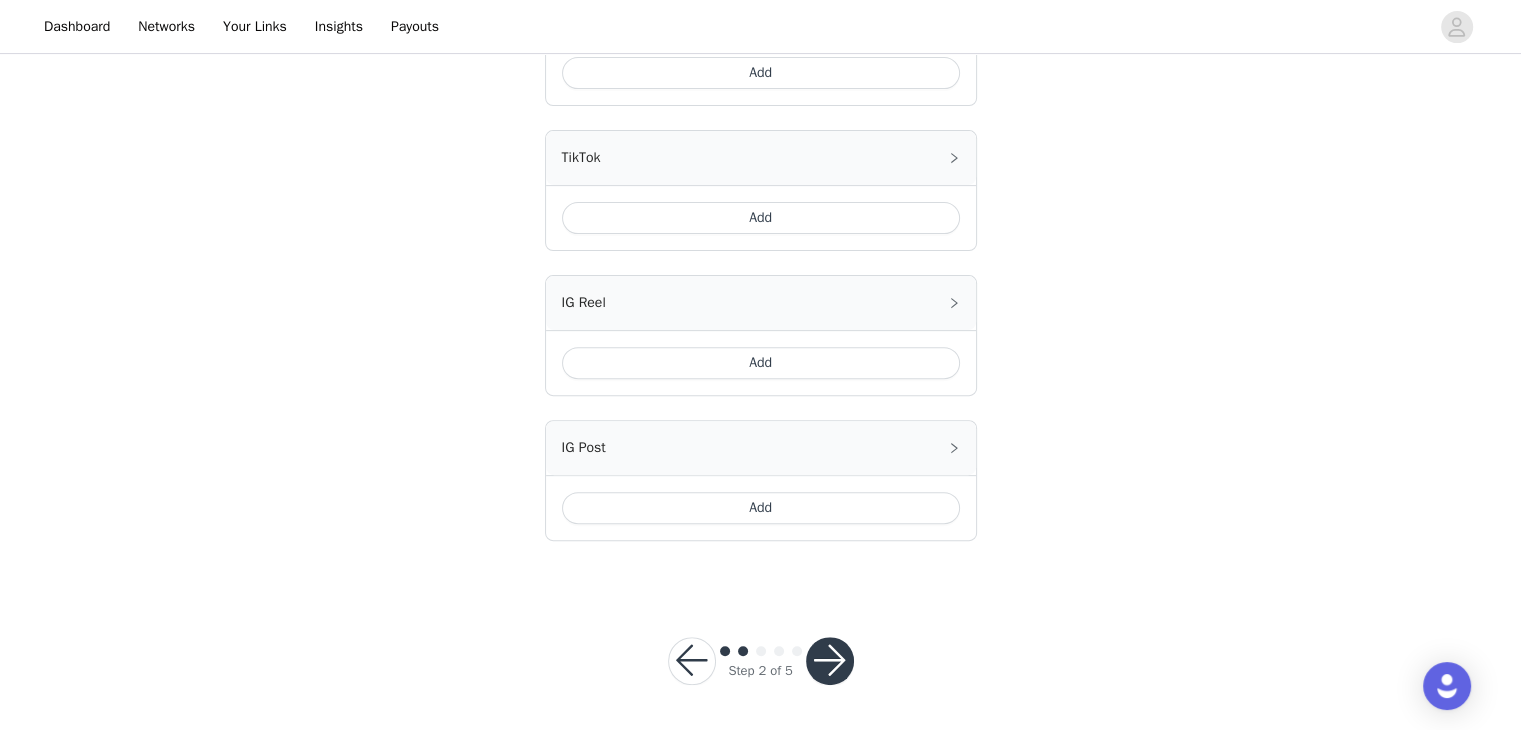 click at bounding box center (830, 661) 